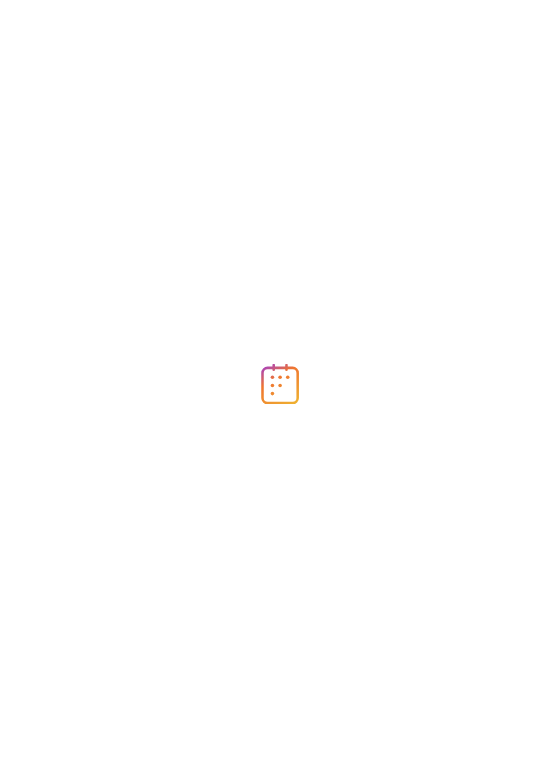 scroll, scrollTop: 0, scrollLeft: 0, axis: both 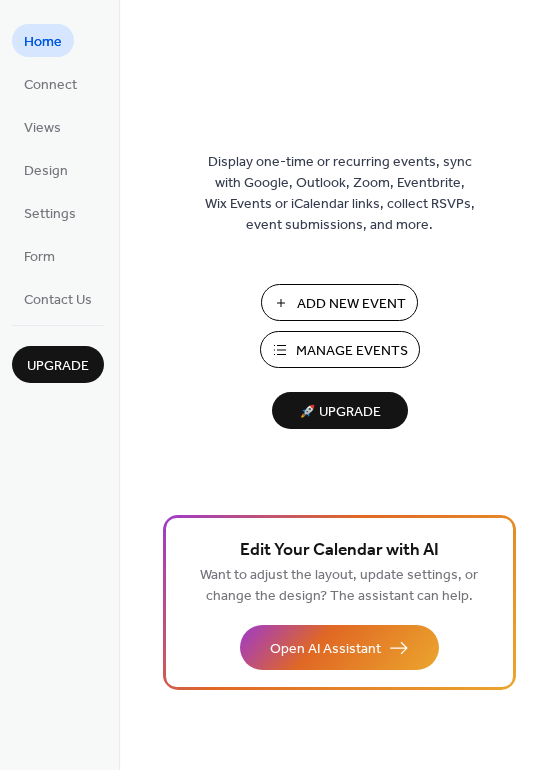 click on "Add New Event" at bounding box center [351, 304] 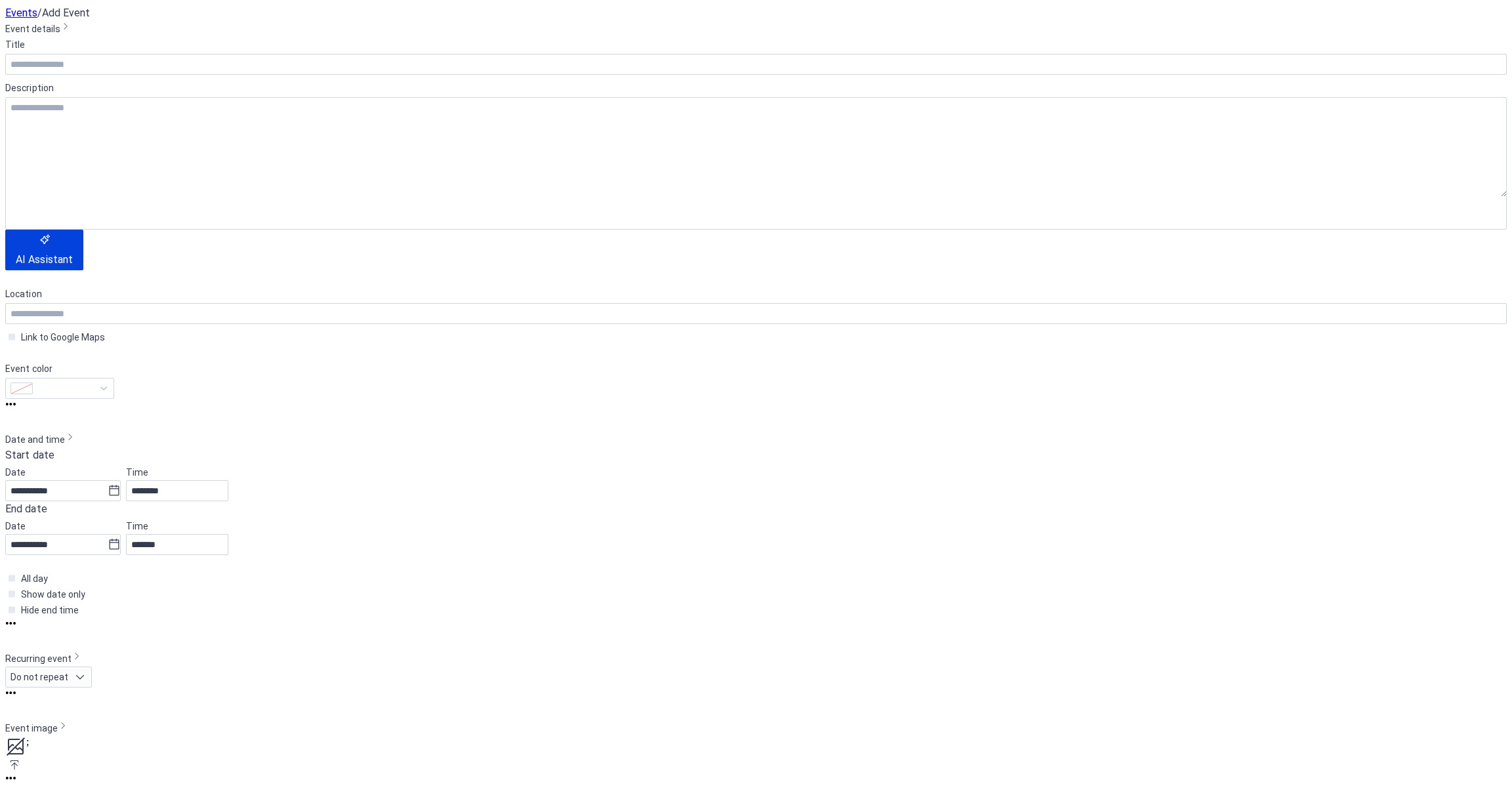 scroll, scrollTop: 0, scrollLeft: 0, axis: both 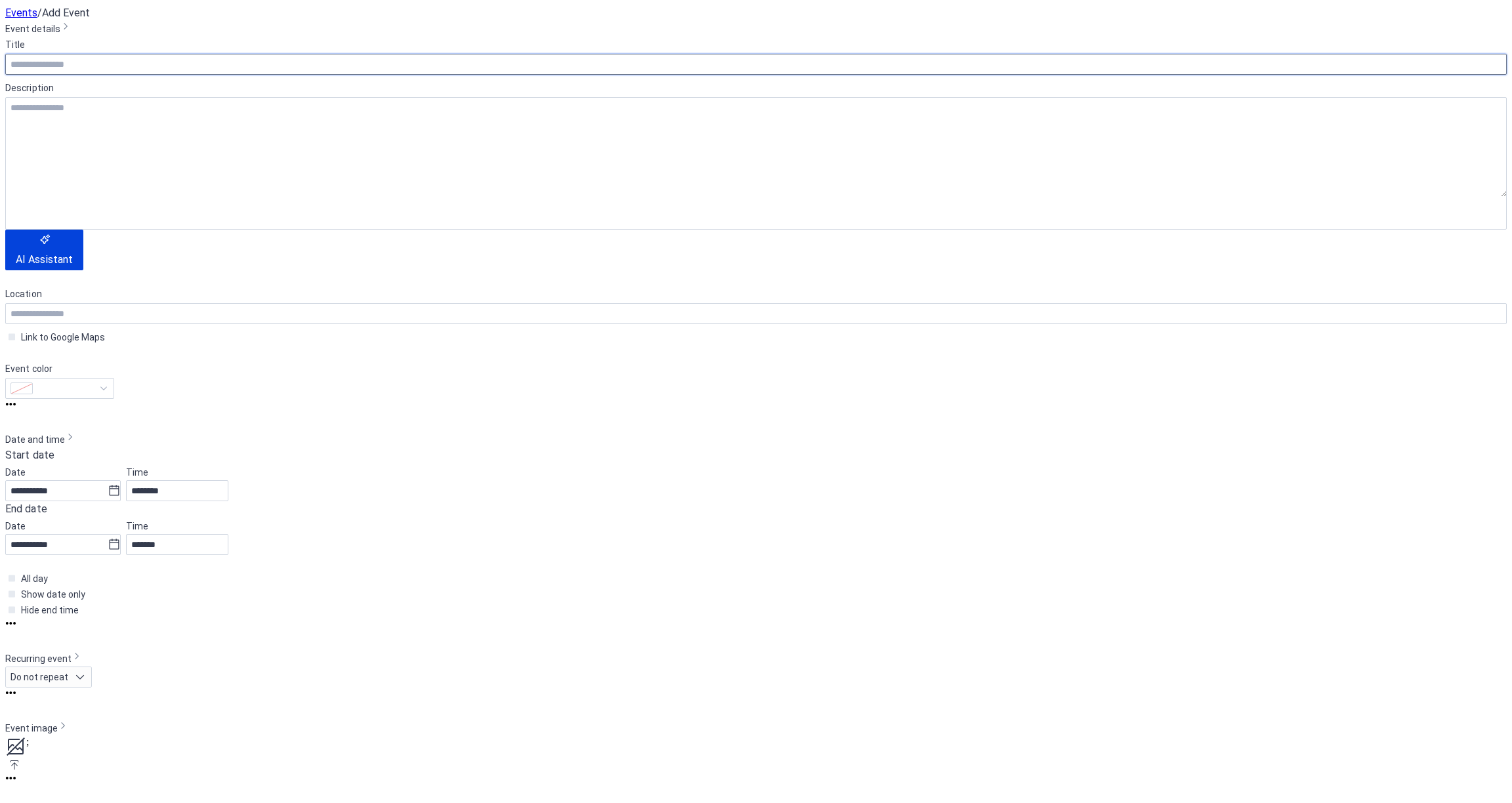 click at bounding box center [756, 64] 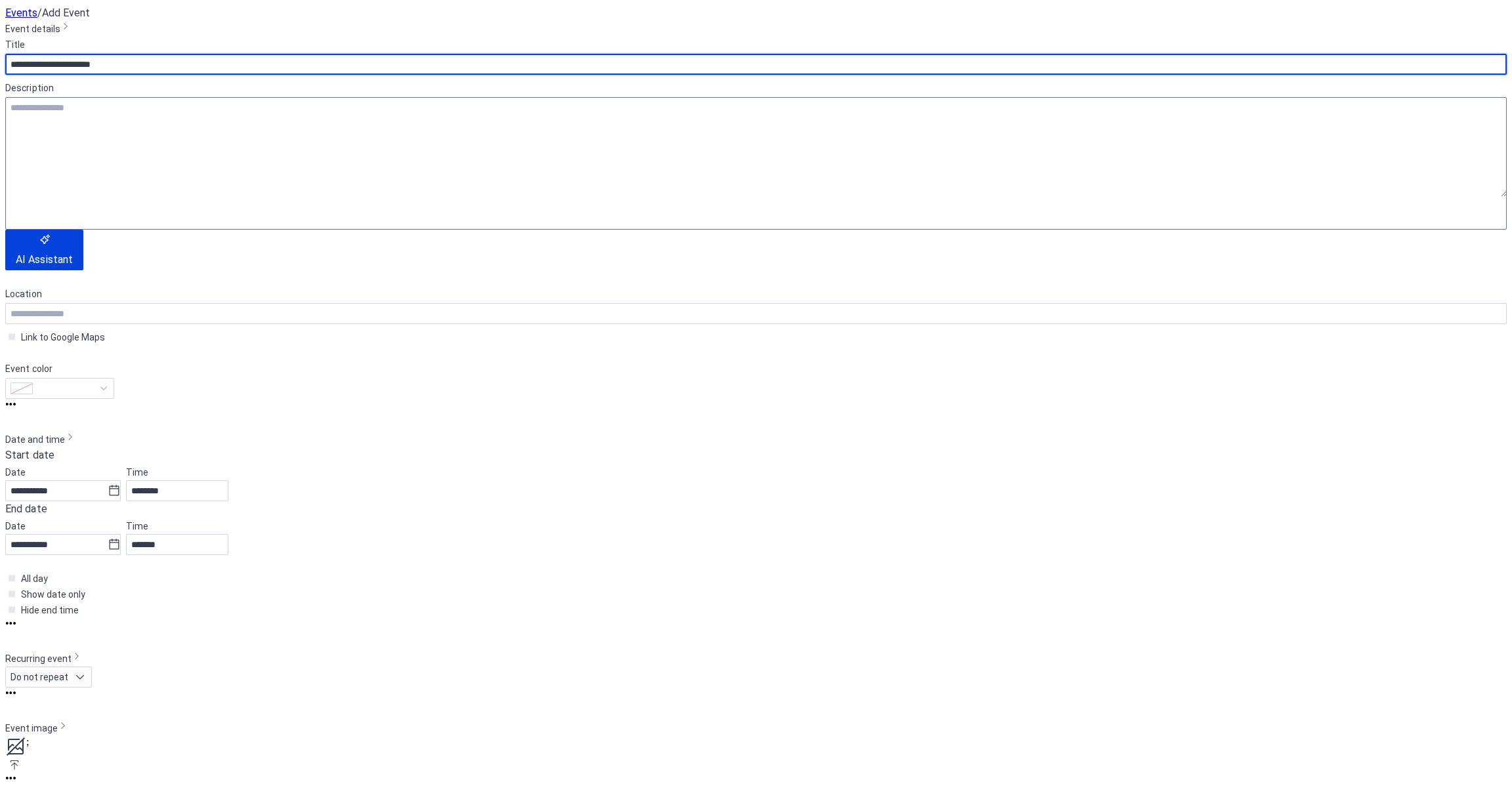 type on "**********" 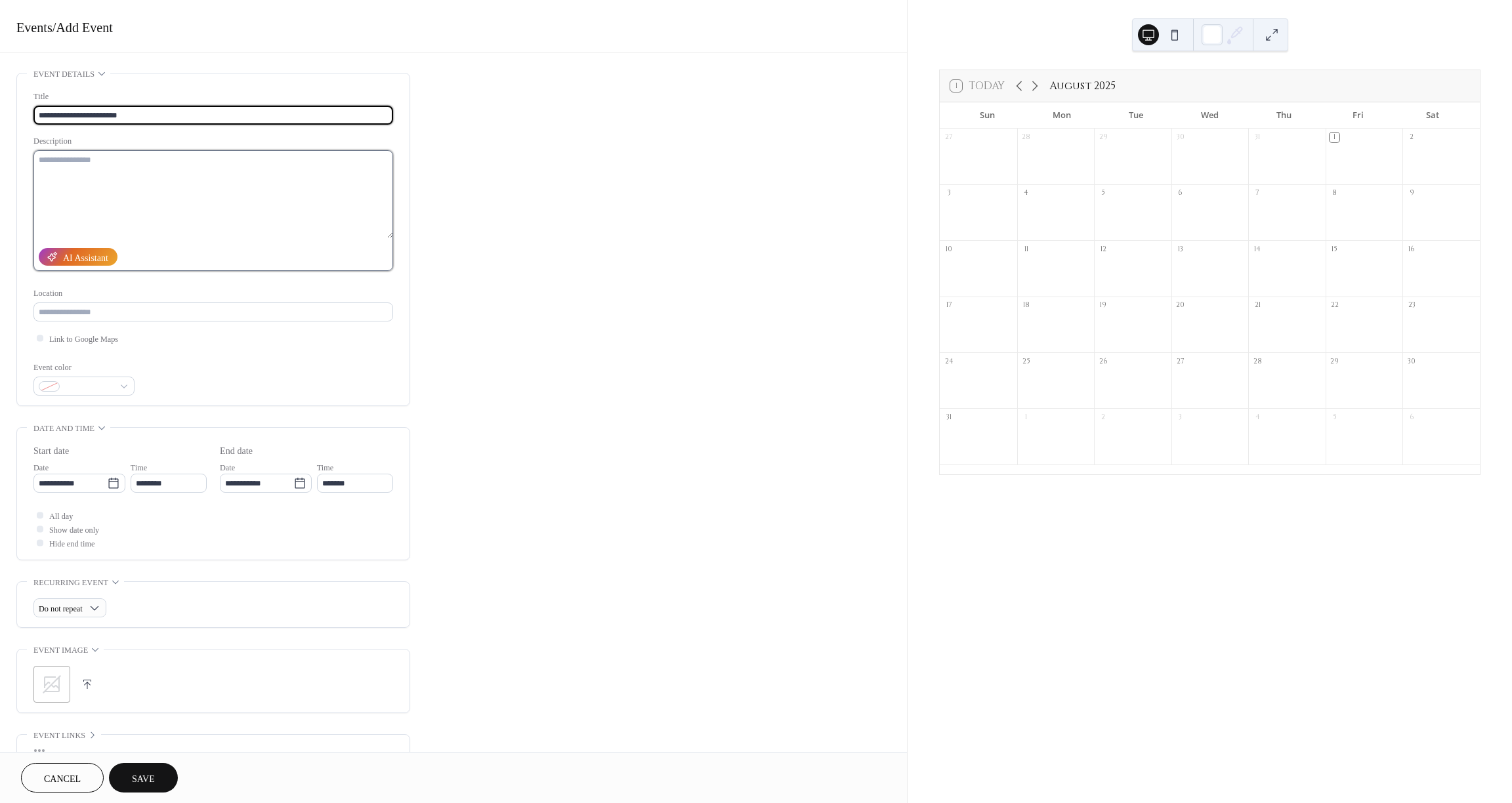 click at bounding box center (213, 194) 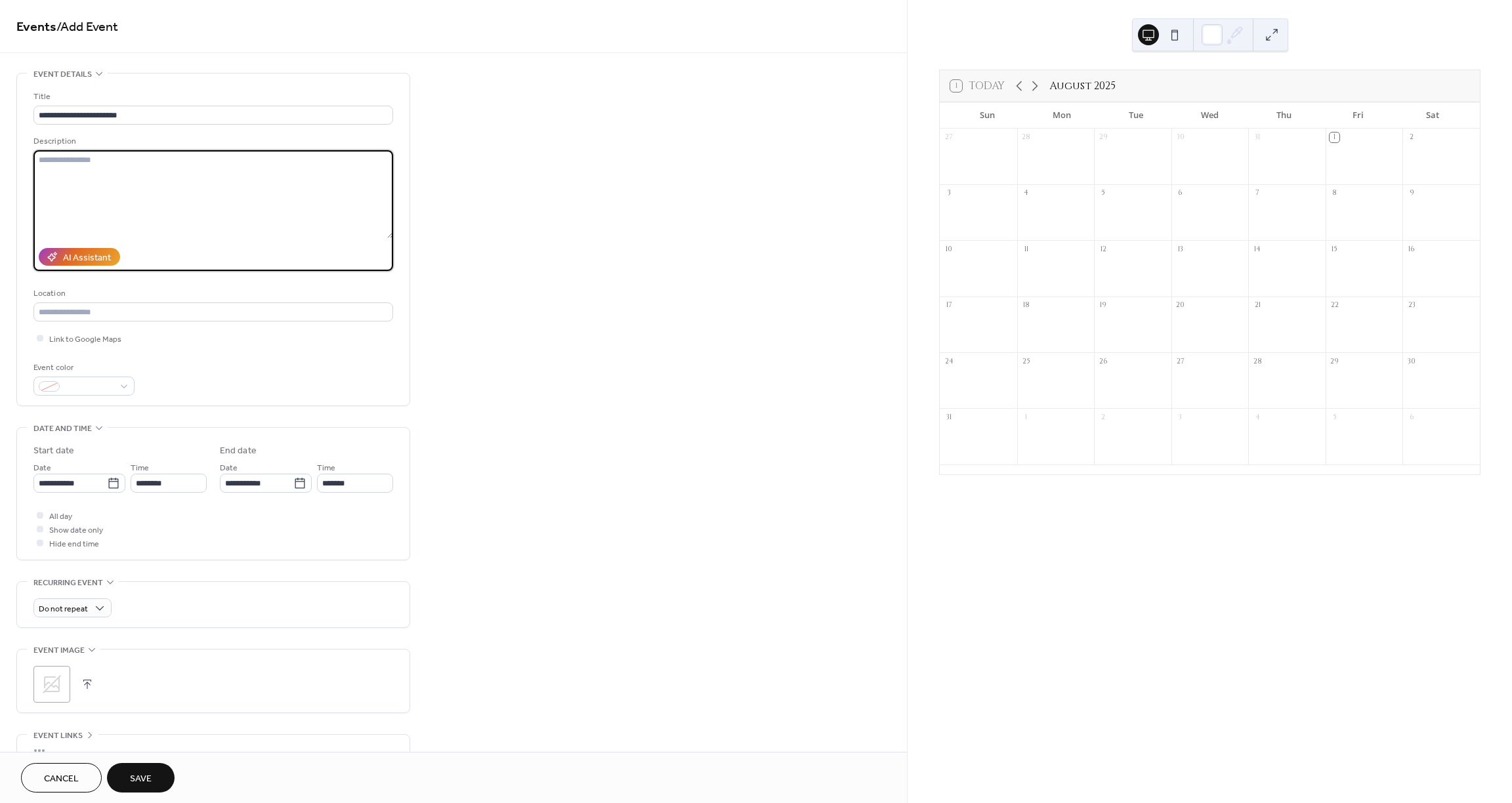 click at bounding box center (213, 194) 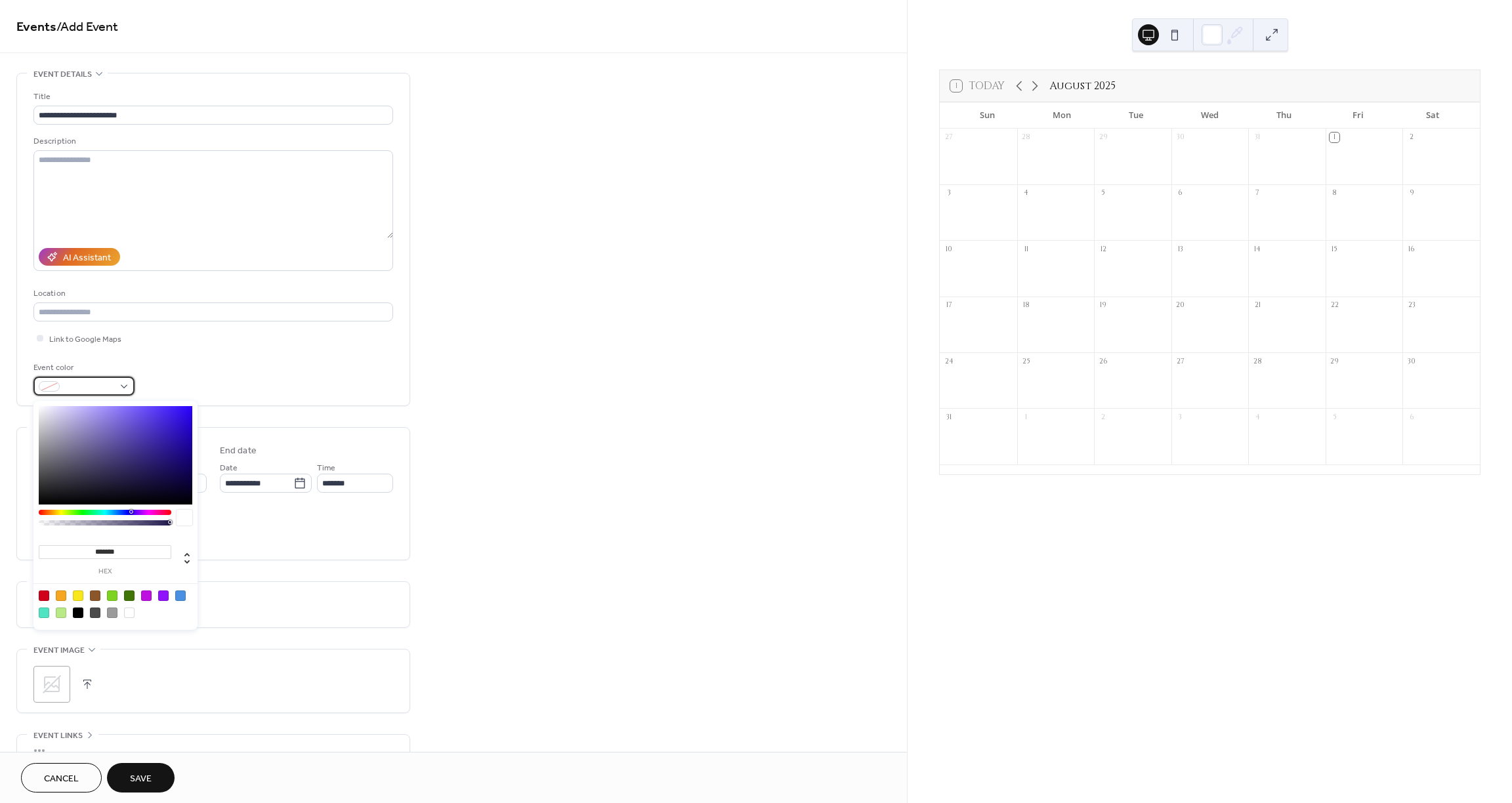 click at bounding box center (84, 386) 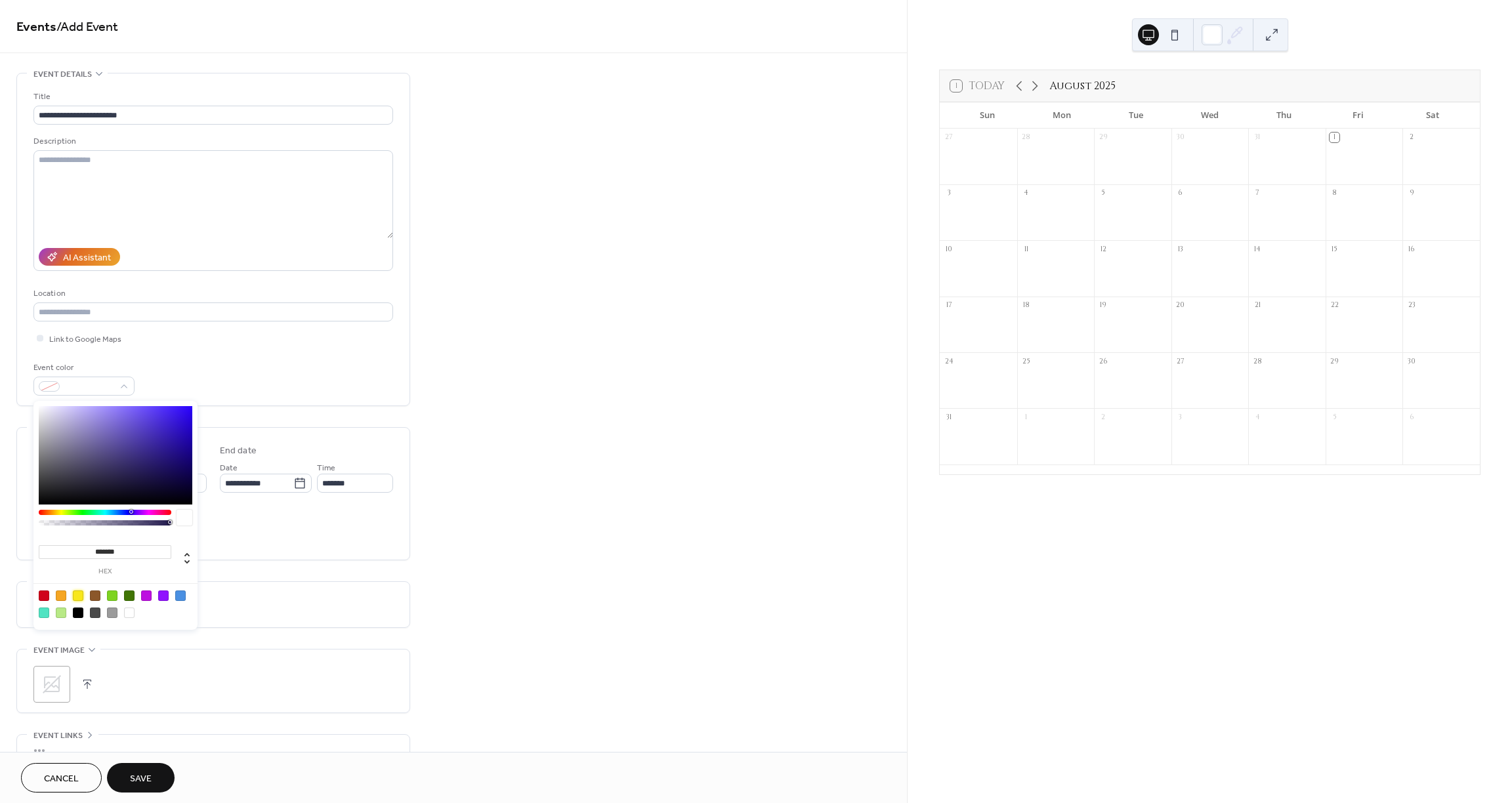 click at bounding box center (78, 596) 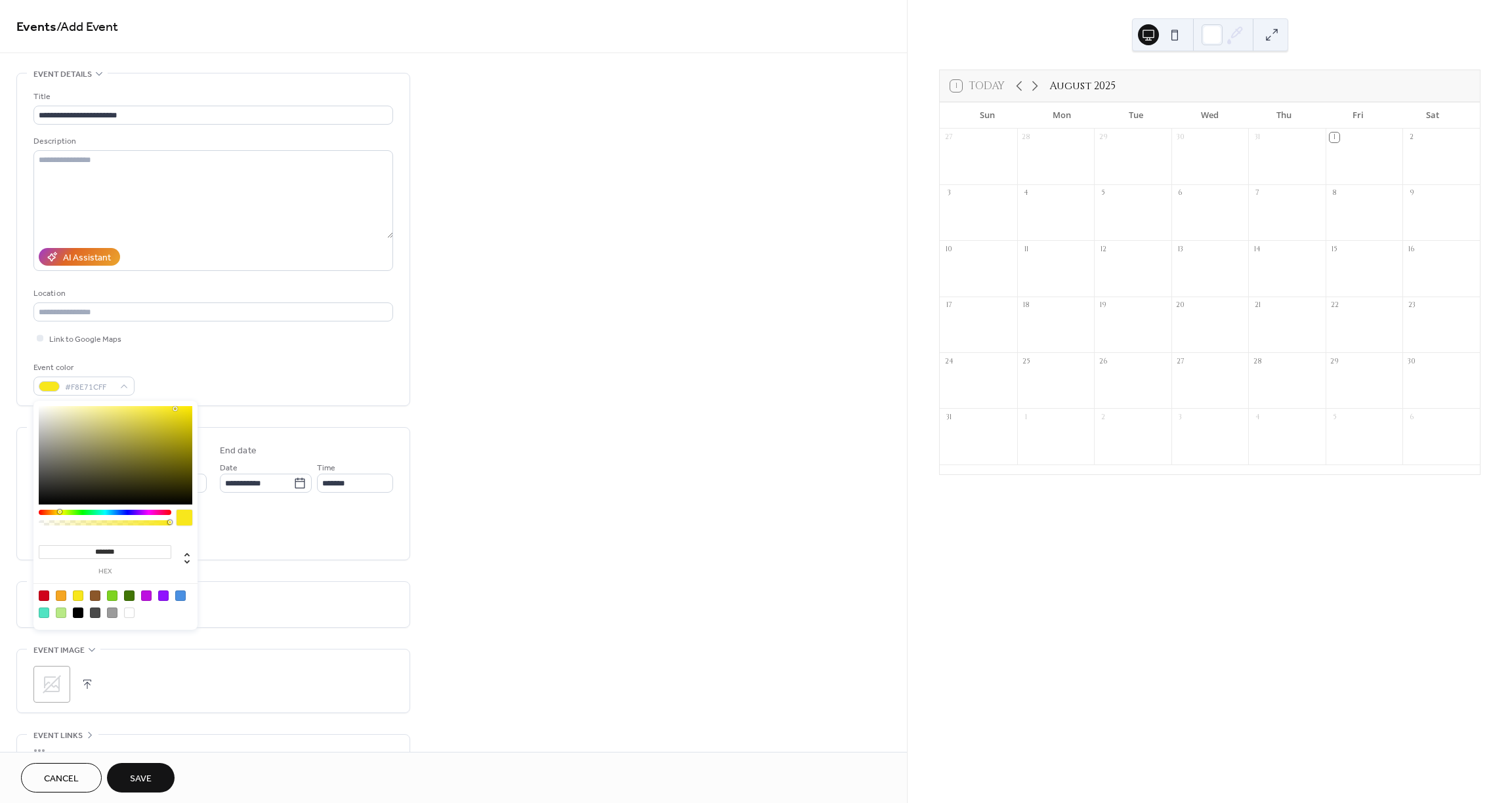 drag, startPoint x: 182, startPoint y: 527, endPoint x: 182, endPoint y: 520, distance: 7 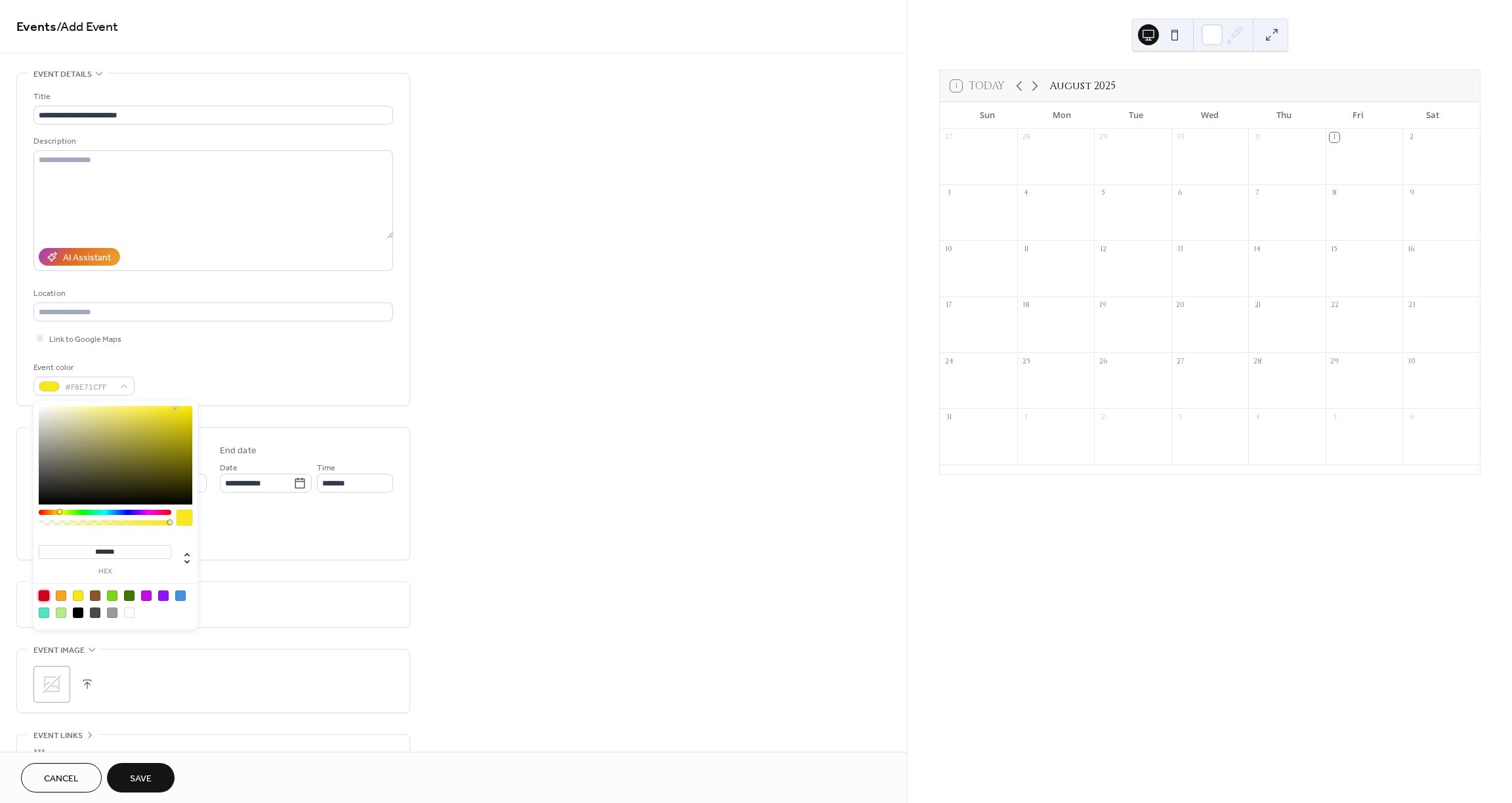click at bounding box center [44, 596] 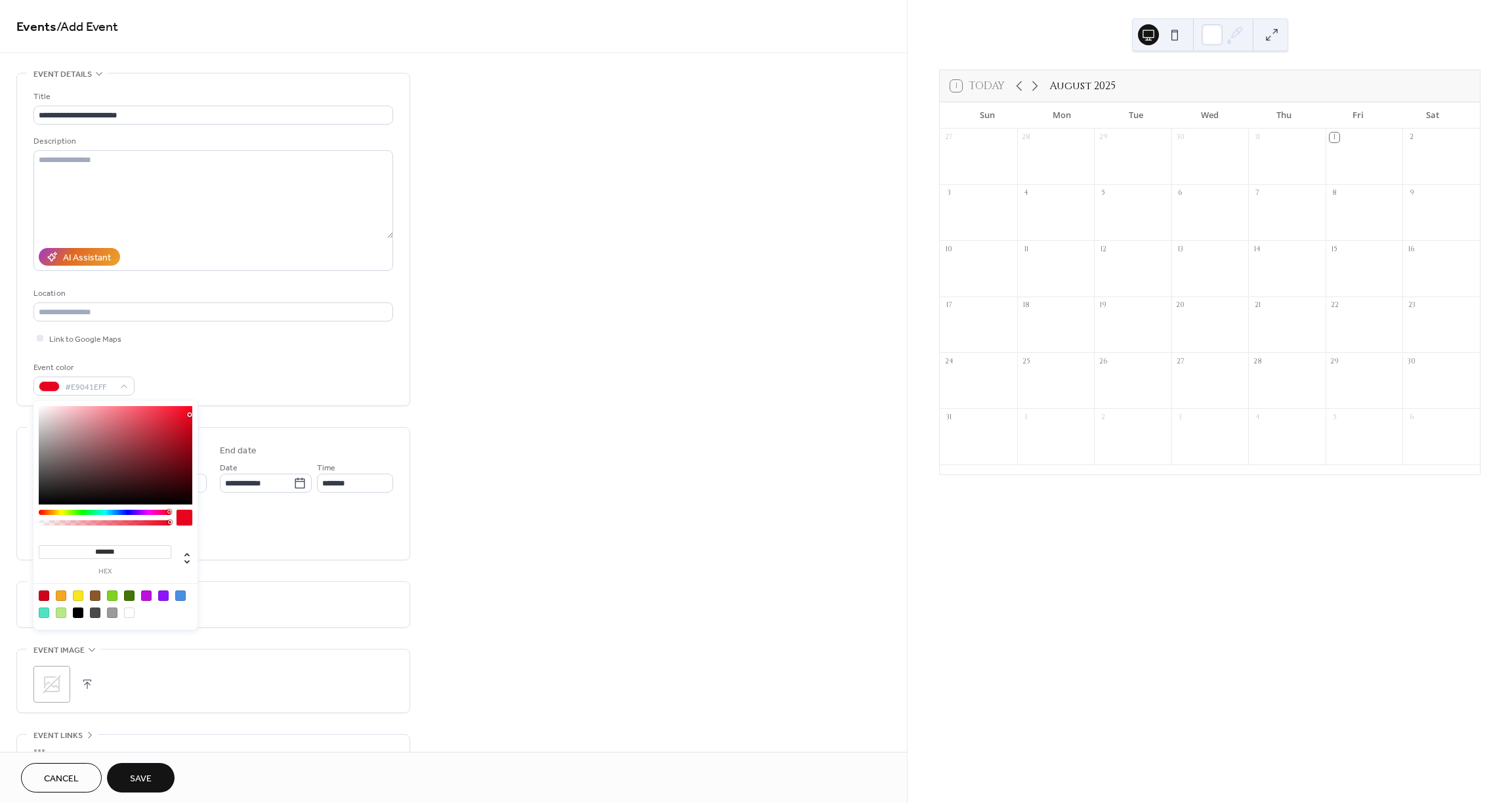 type on "*******" 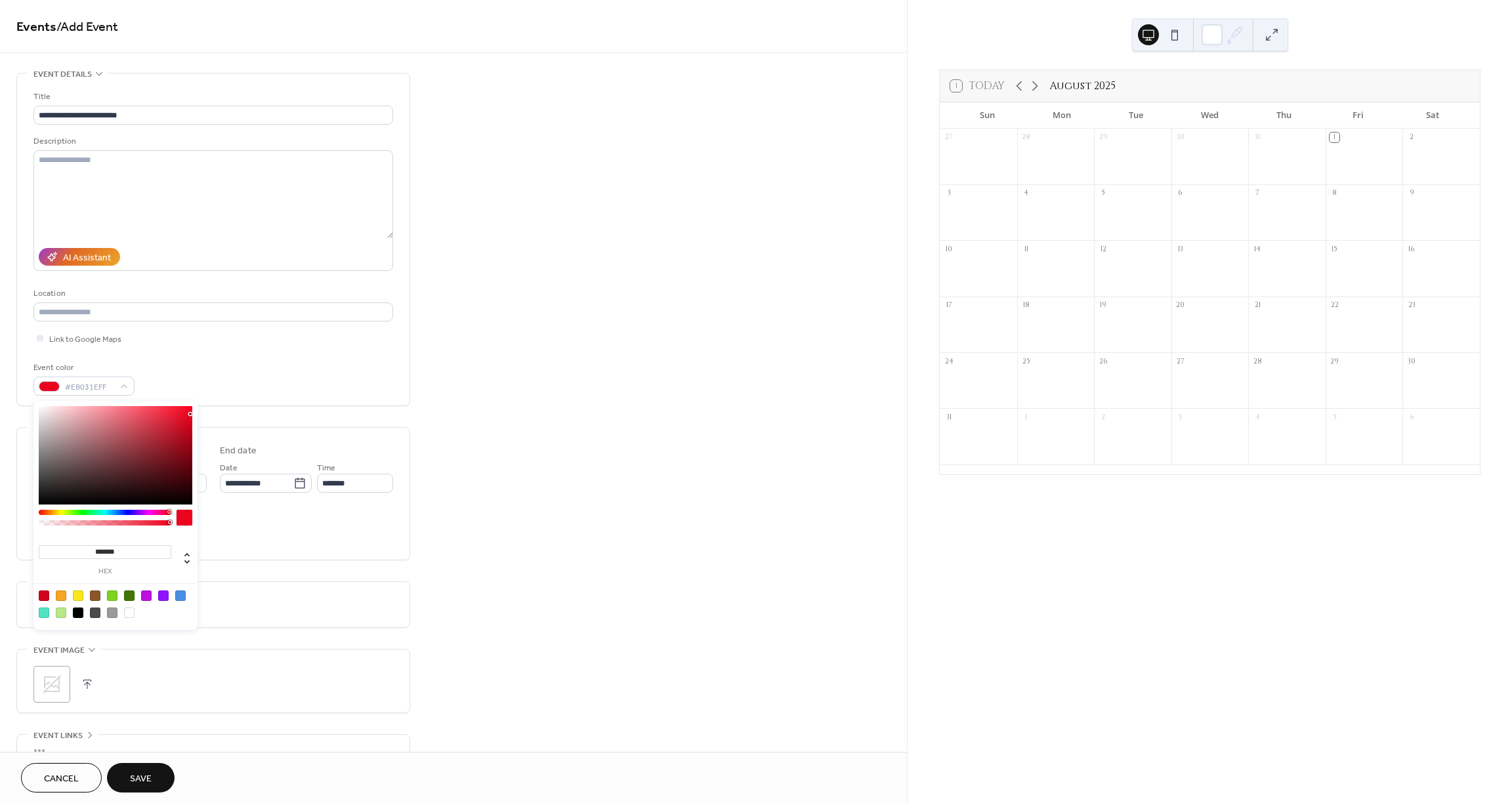 drag, startPoint x: 190, startPoint y: 424, endPoint x: 190, endPoint y: 414, distance: 10 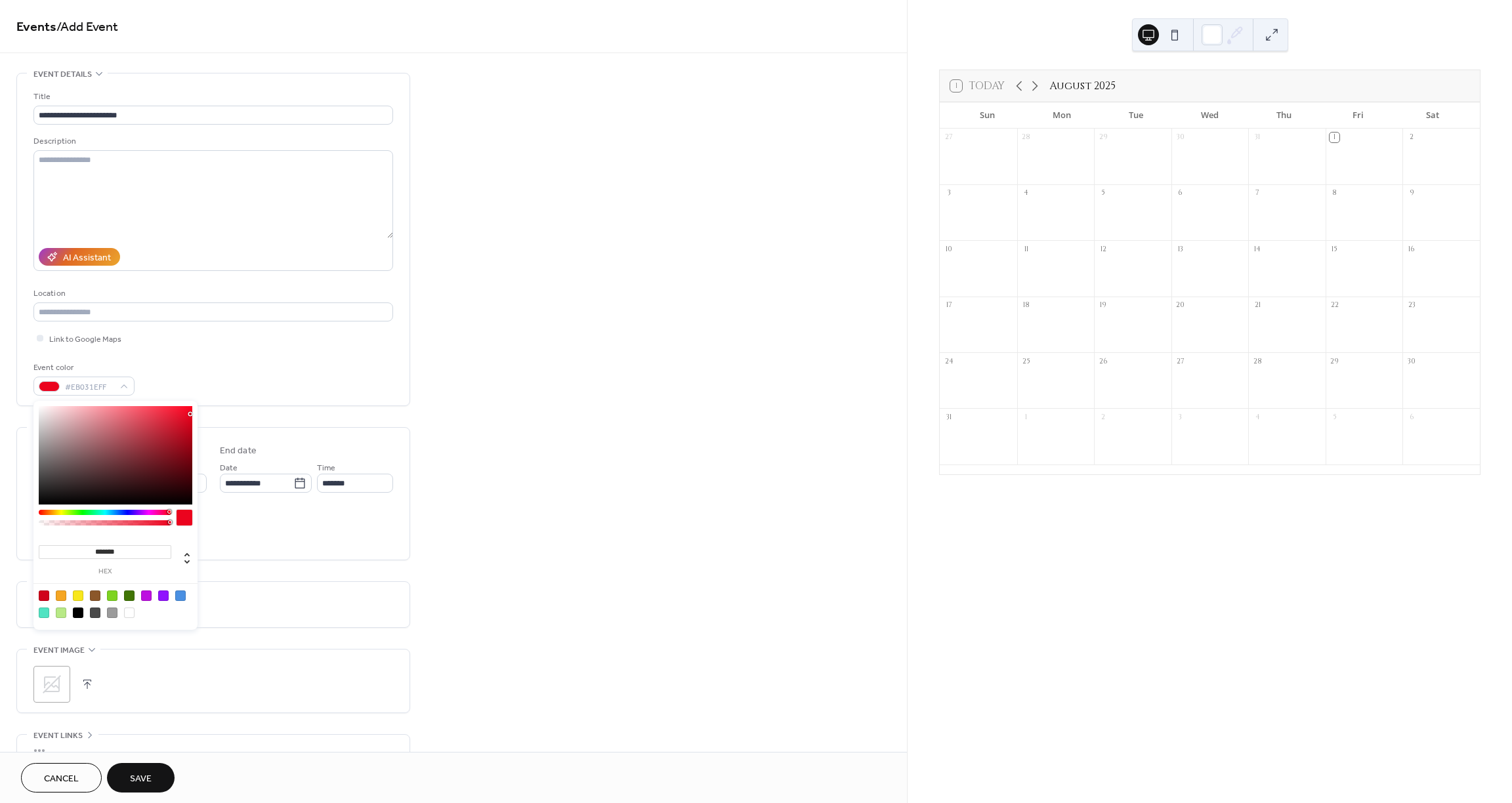click at bounding box center [190, 414] 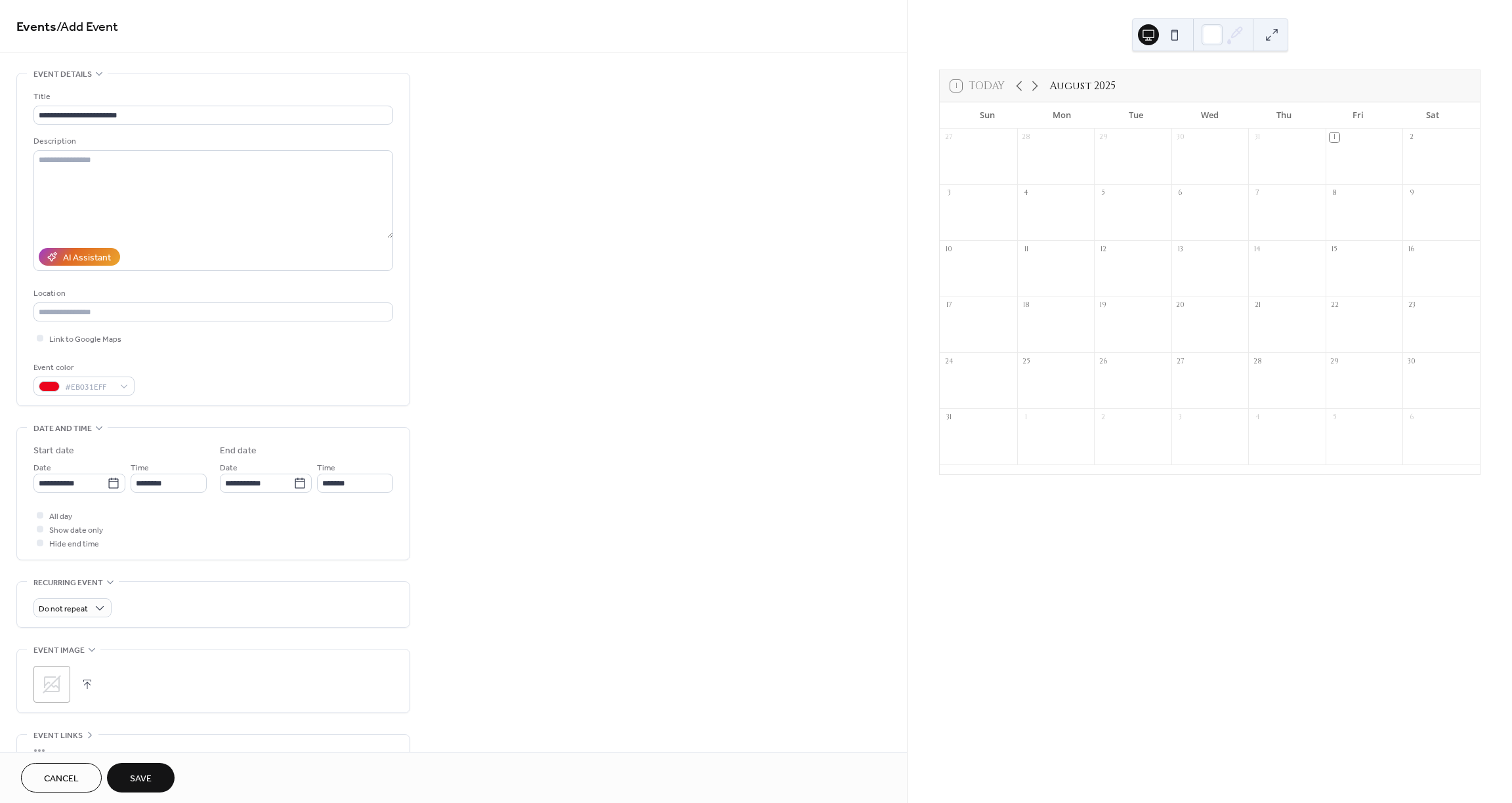 click 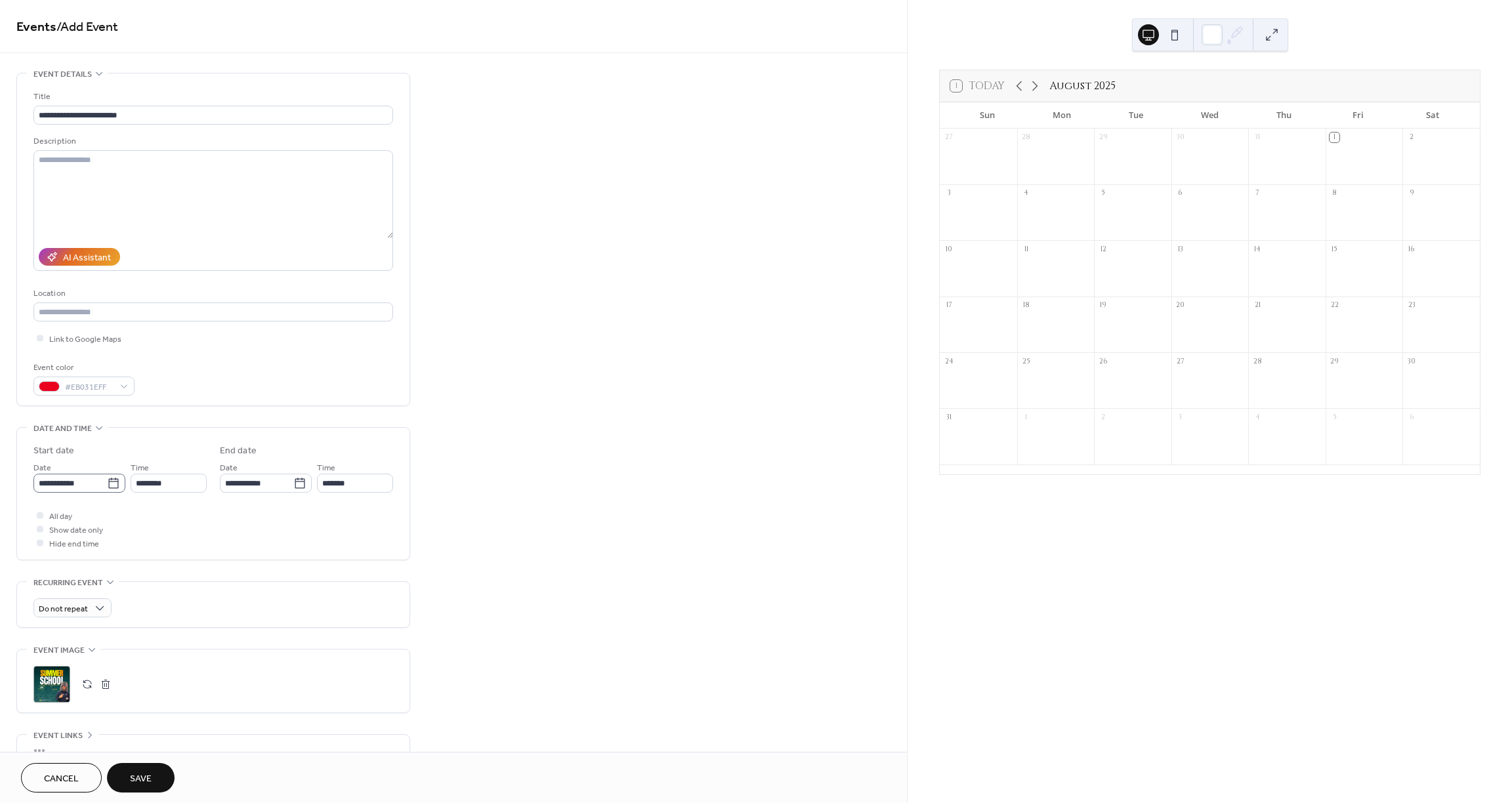 click 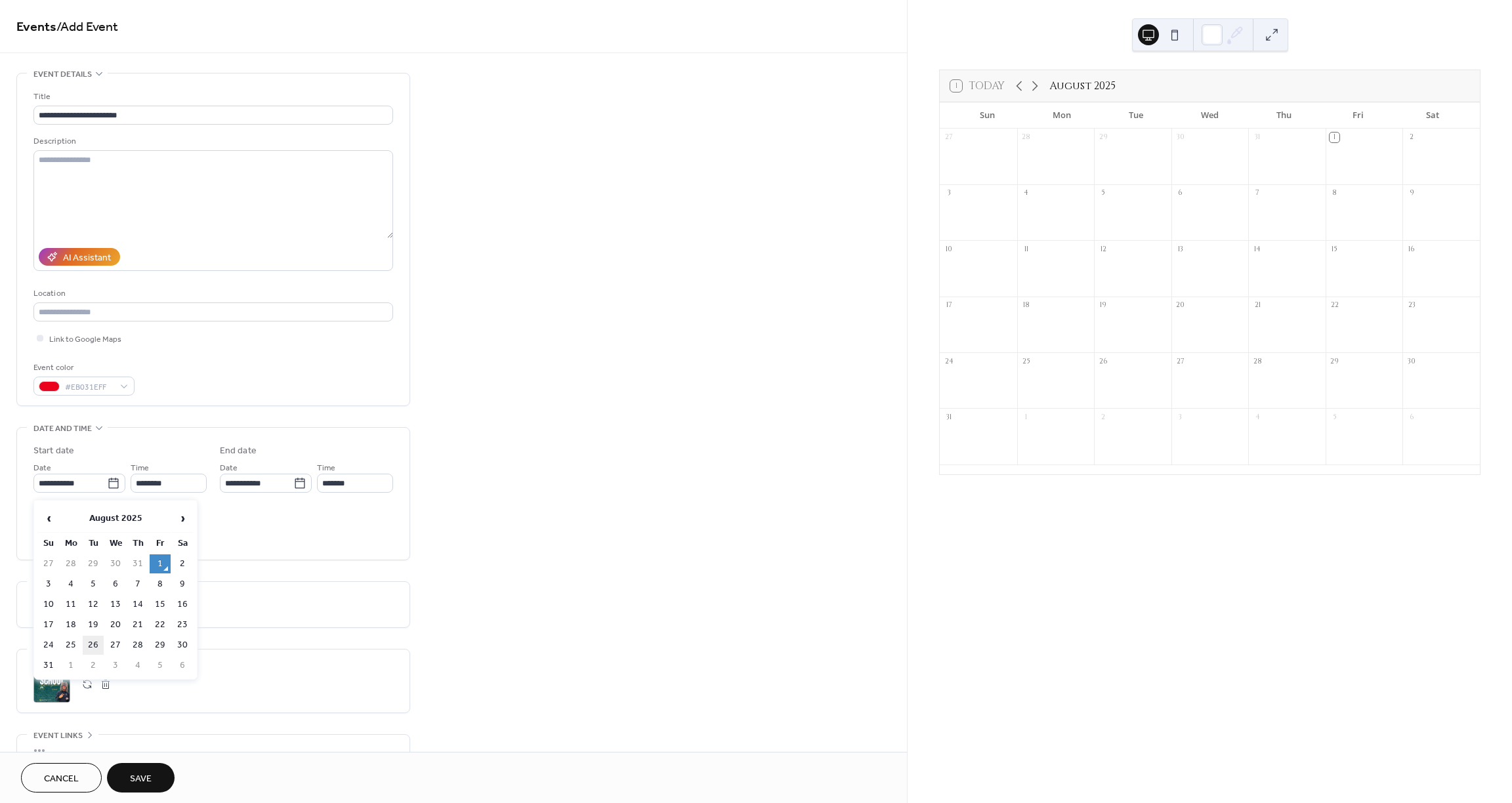 click on "26" at bounding box center [93, 645] 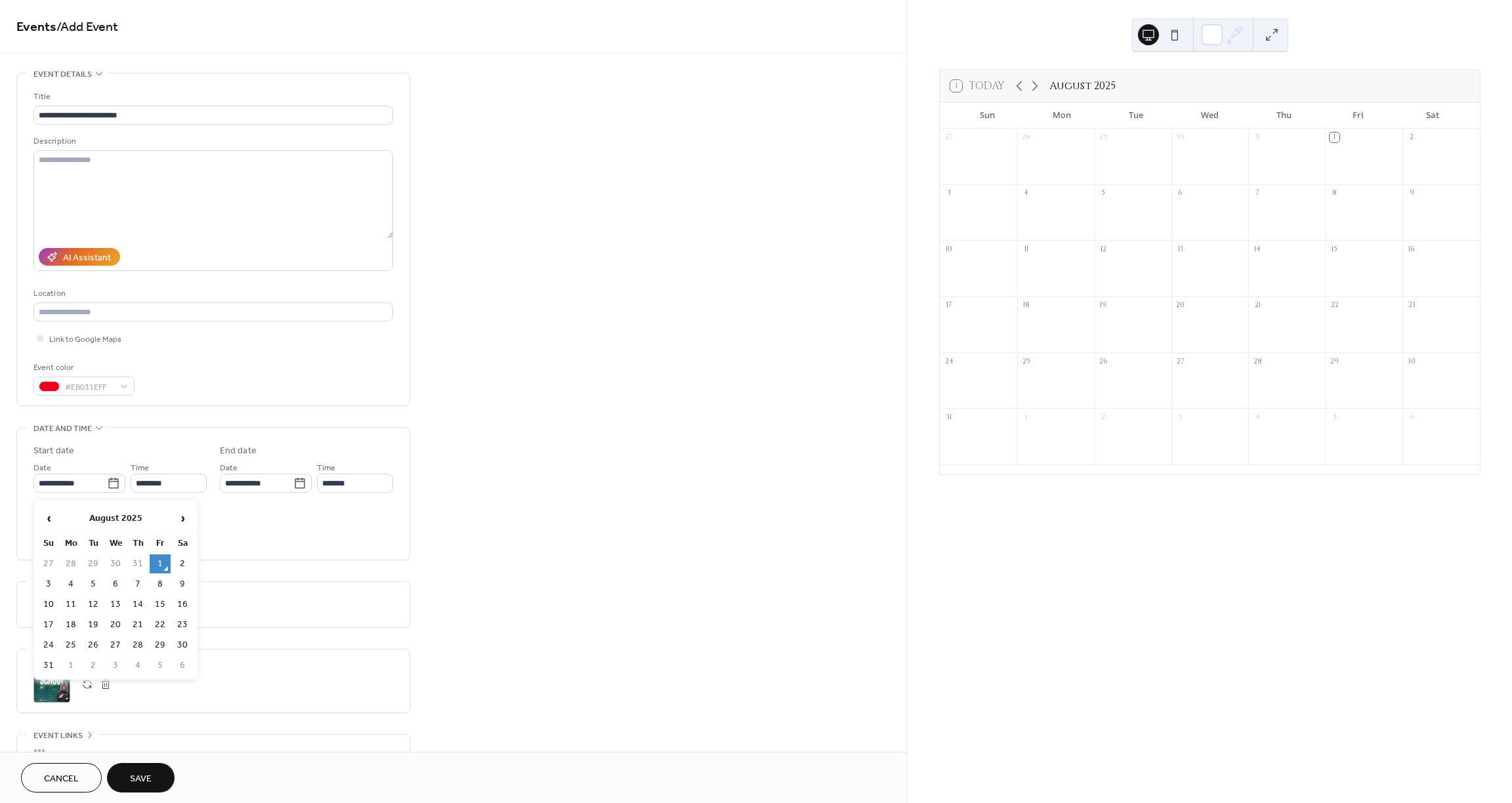 type on "**********" 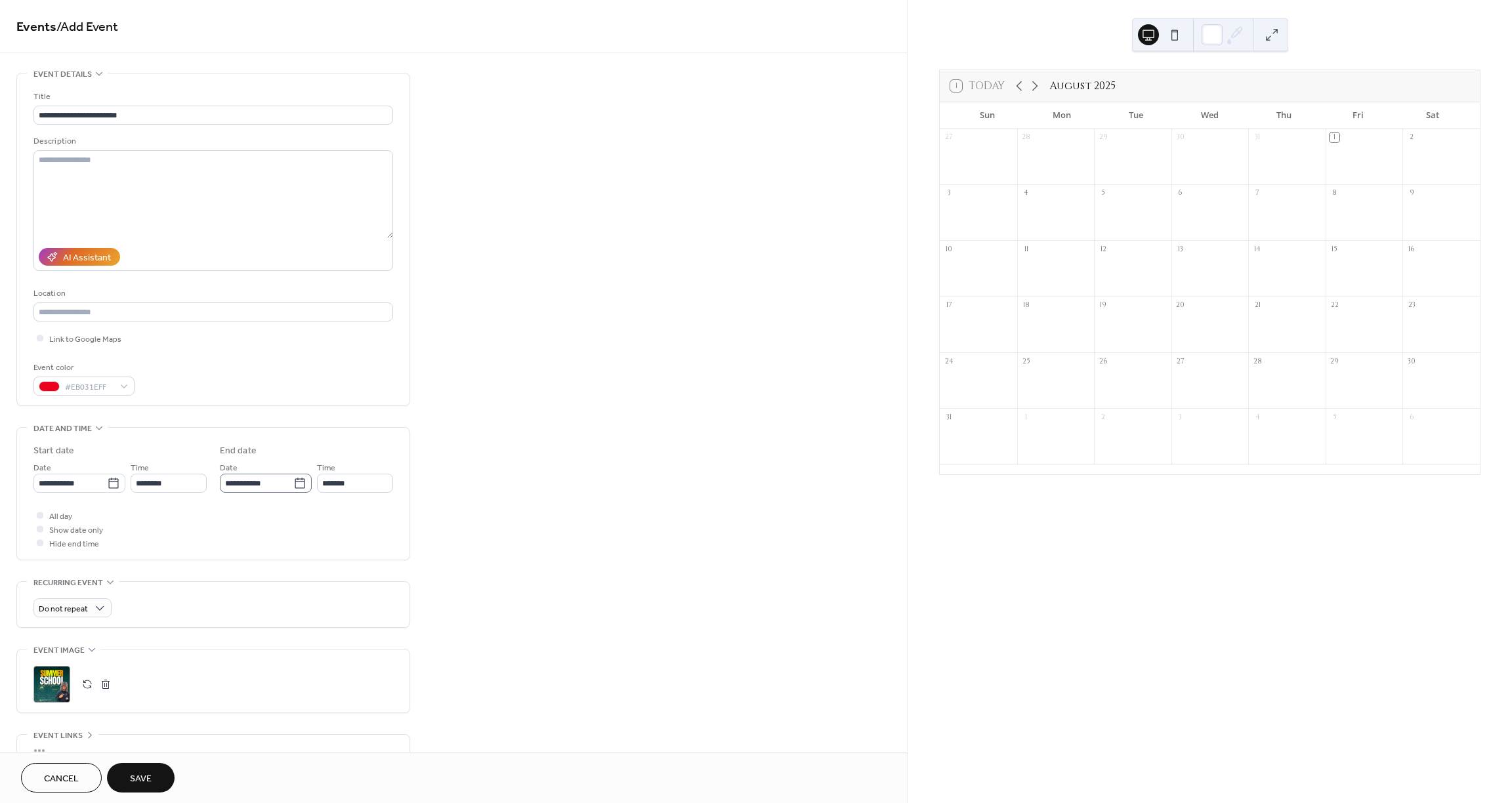 click 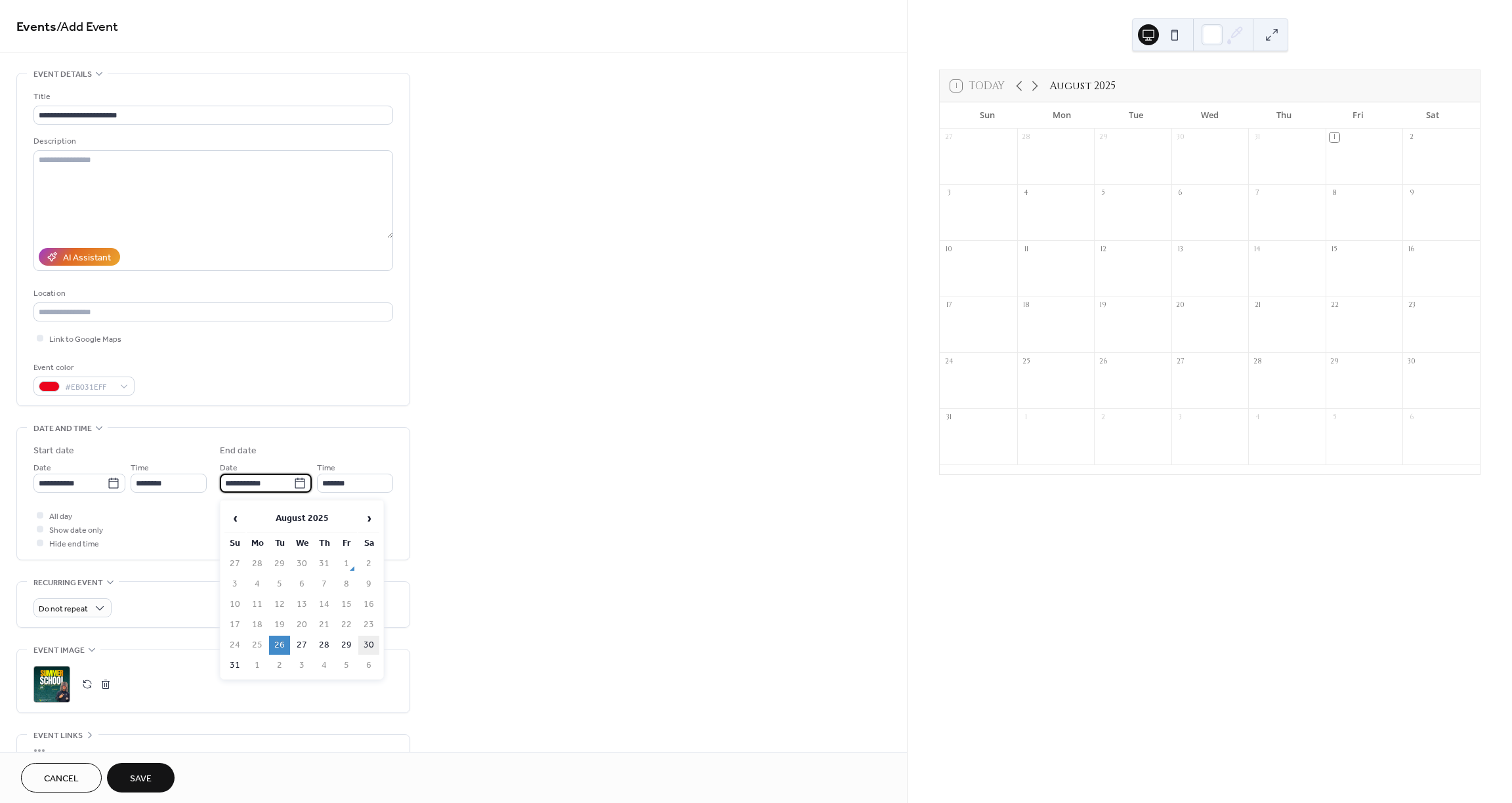 click on "30" at bounding box center [369, 645] 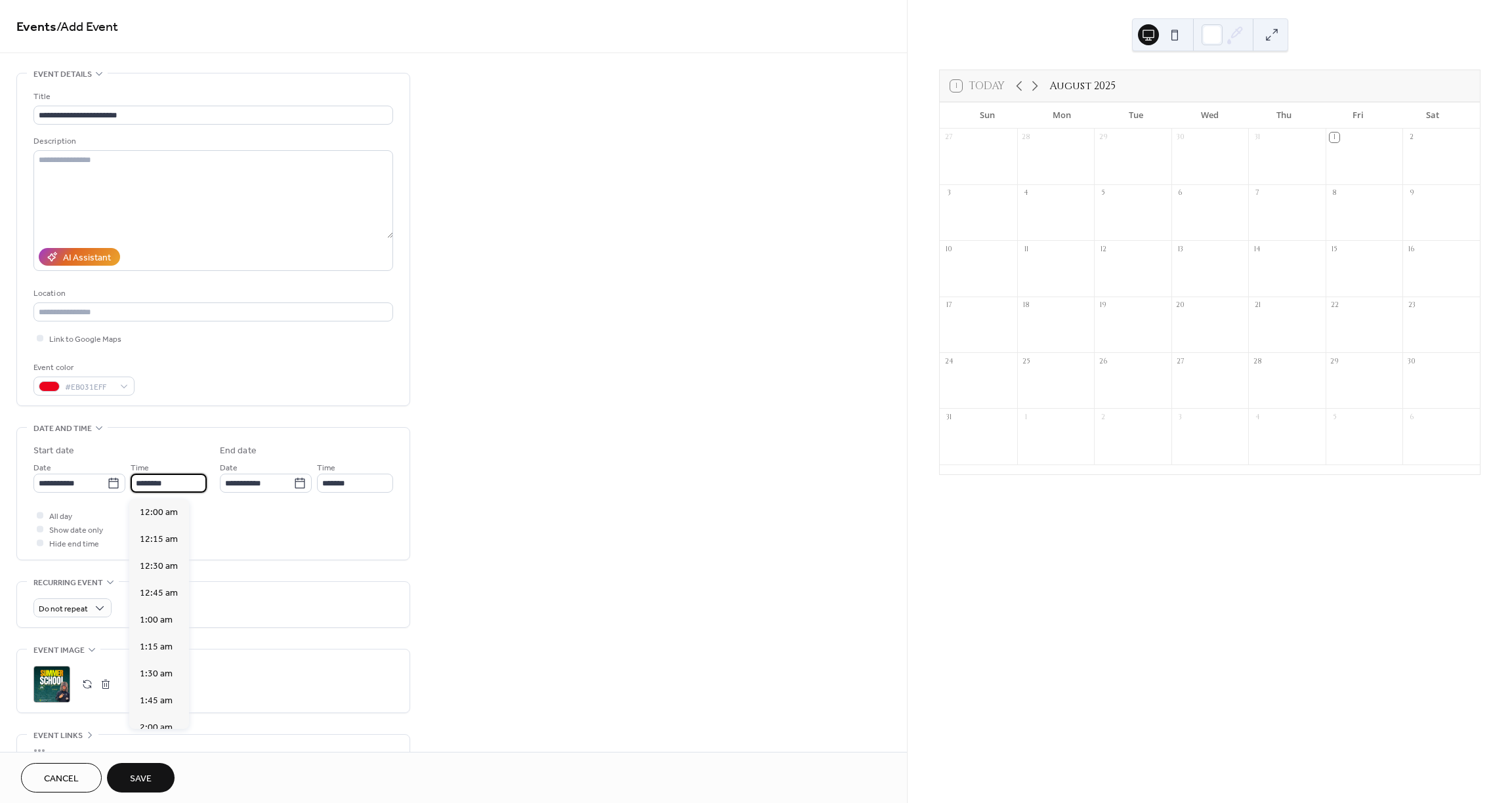 click on "********" at bounding box center (169, 483) 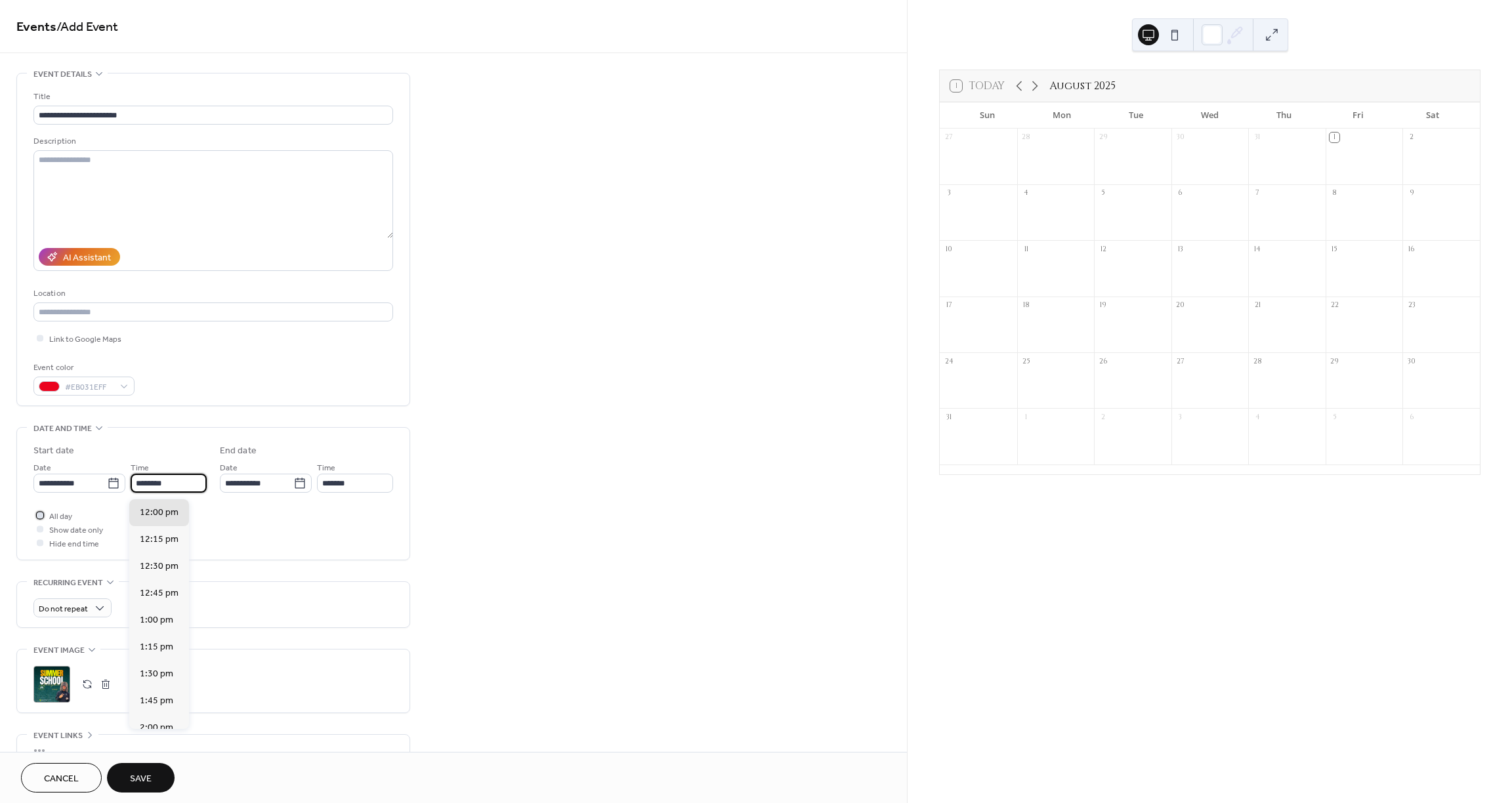 click at bounding box center (40, 515) 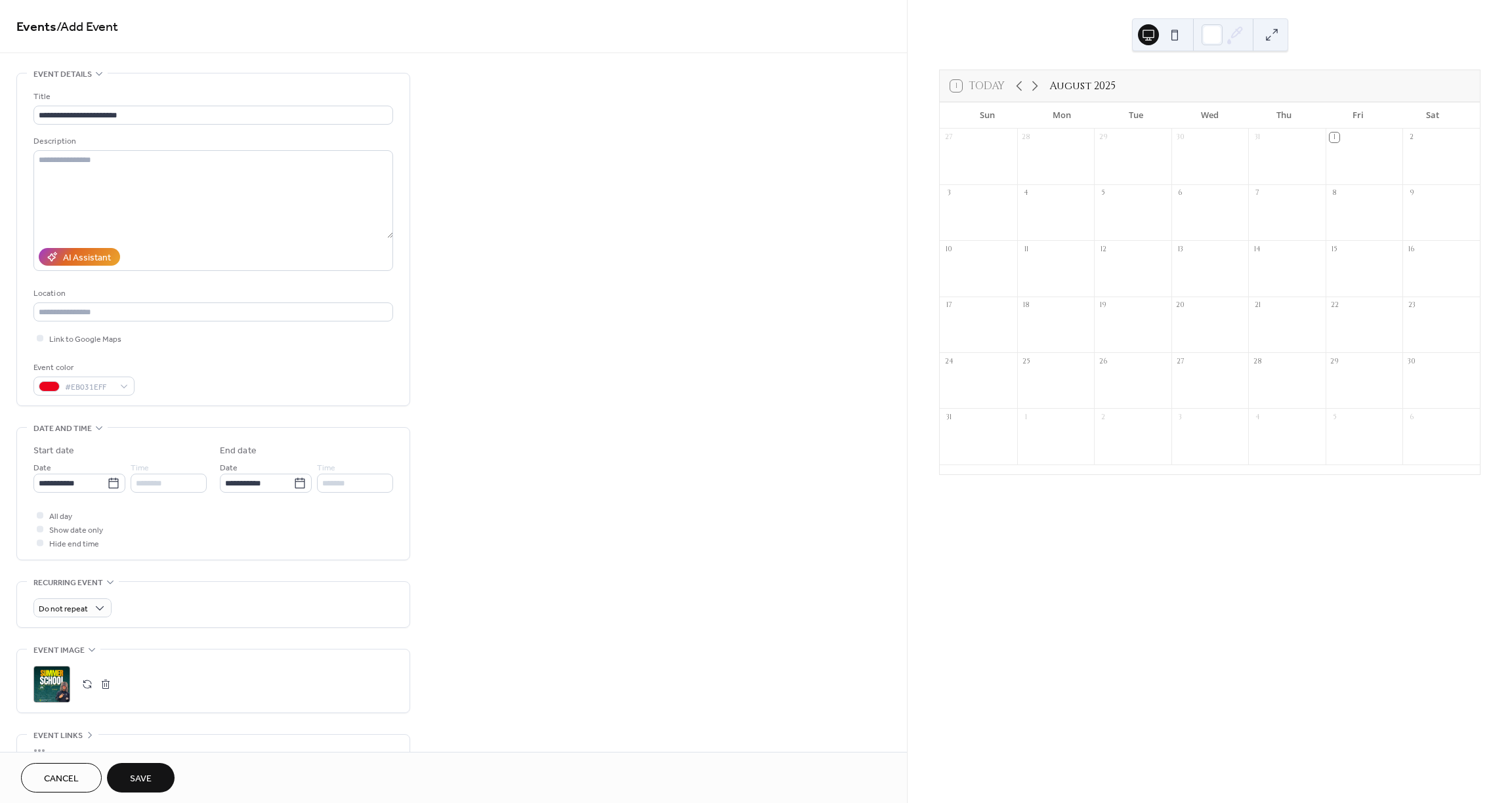 click on "All day Show date only Hide end time" at bounding box center (213, 529) 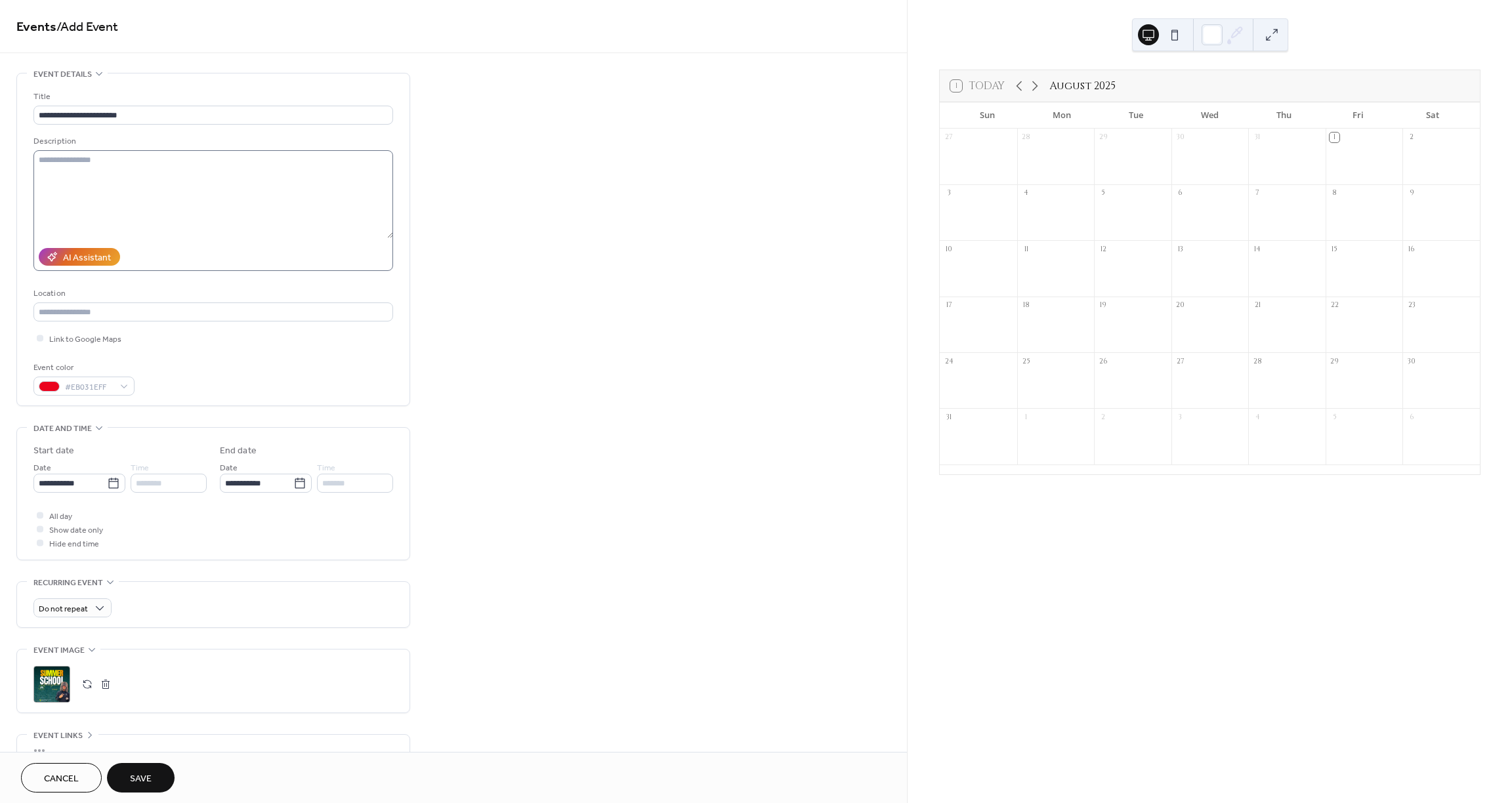 scroll, scrollTop: 0, scrollLeft: 0, axis: both 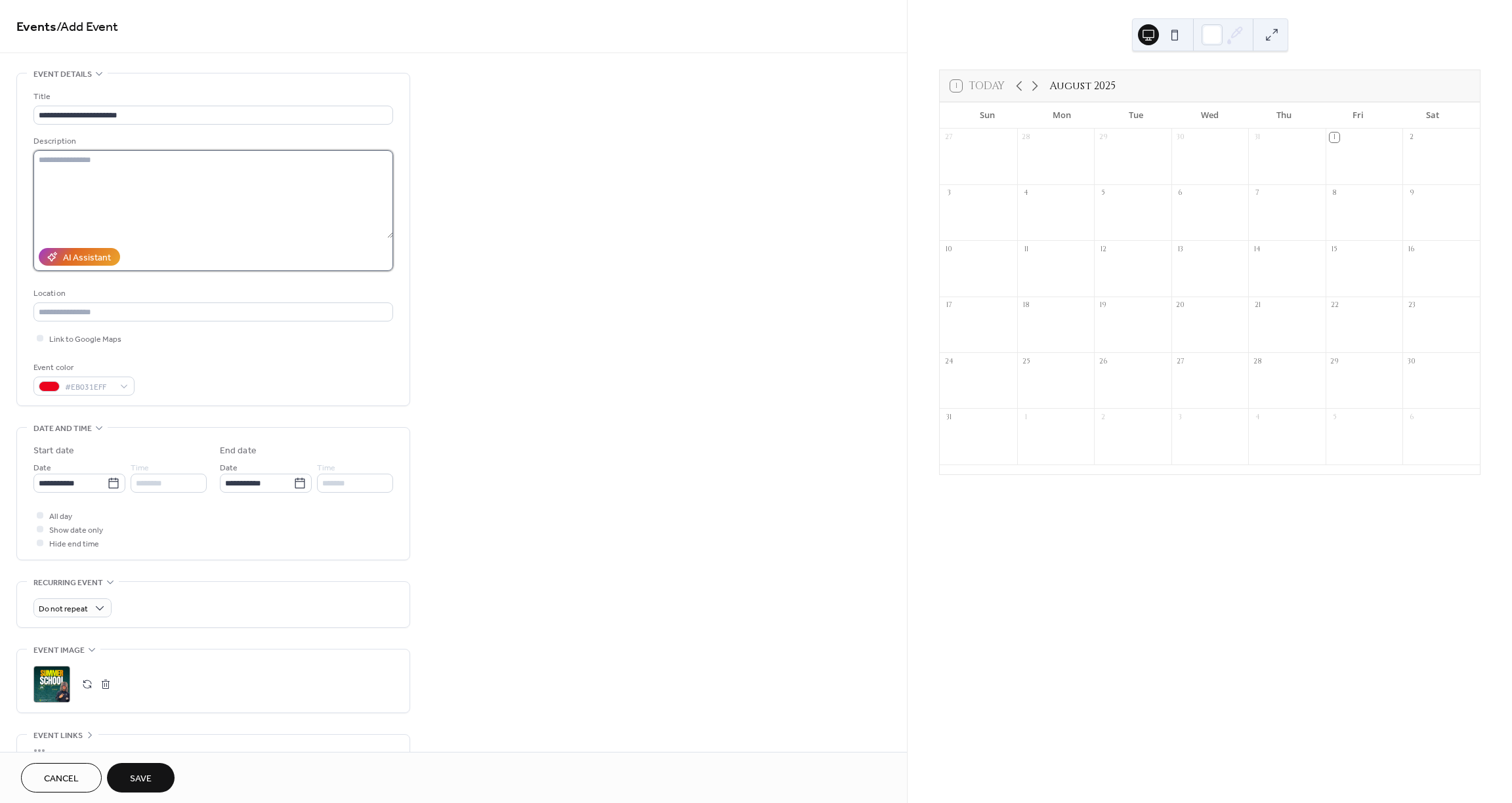 click at bounding box center [213, 194] 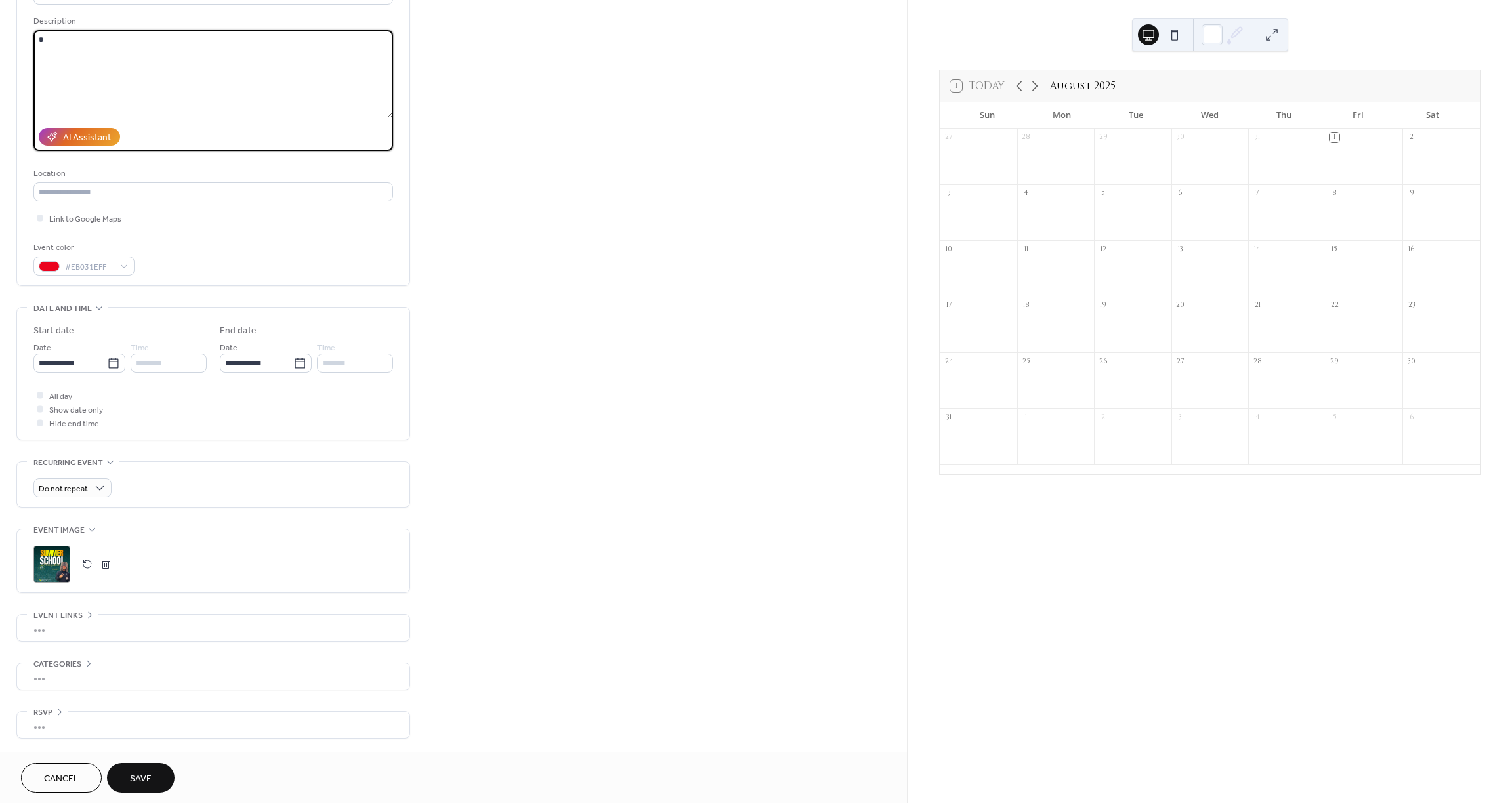 scroll, scrollTop: 124, scrollLeft: 0, axis: vertical 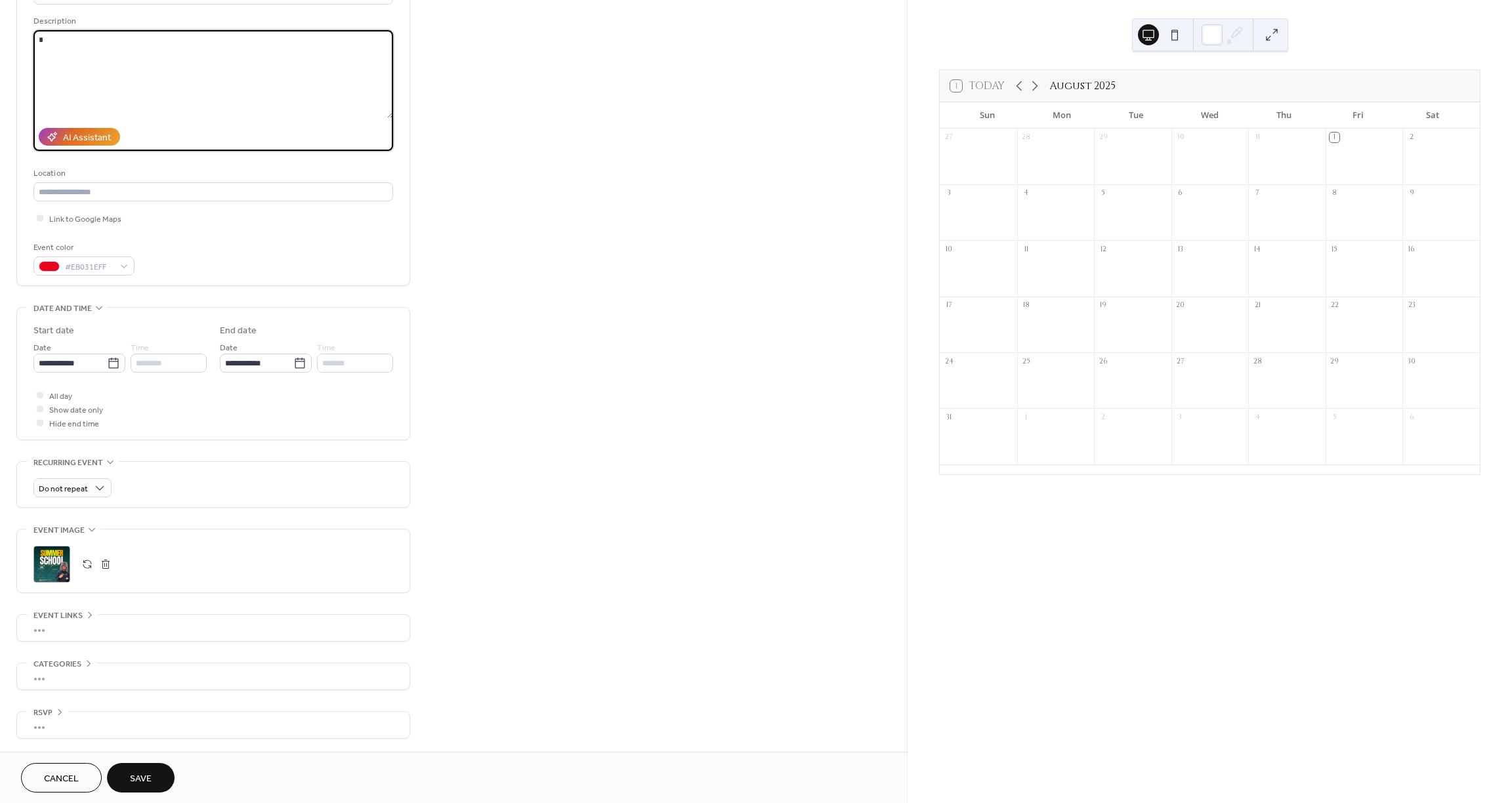 type 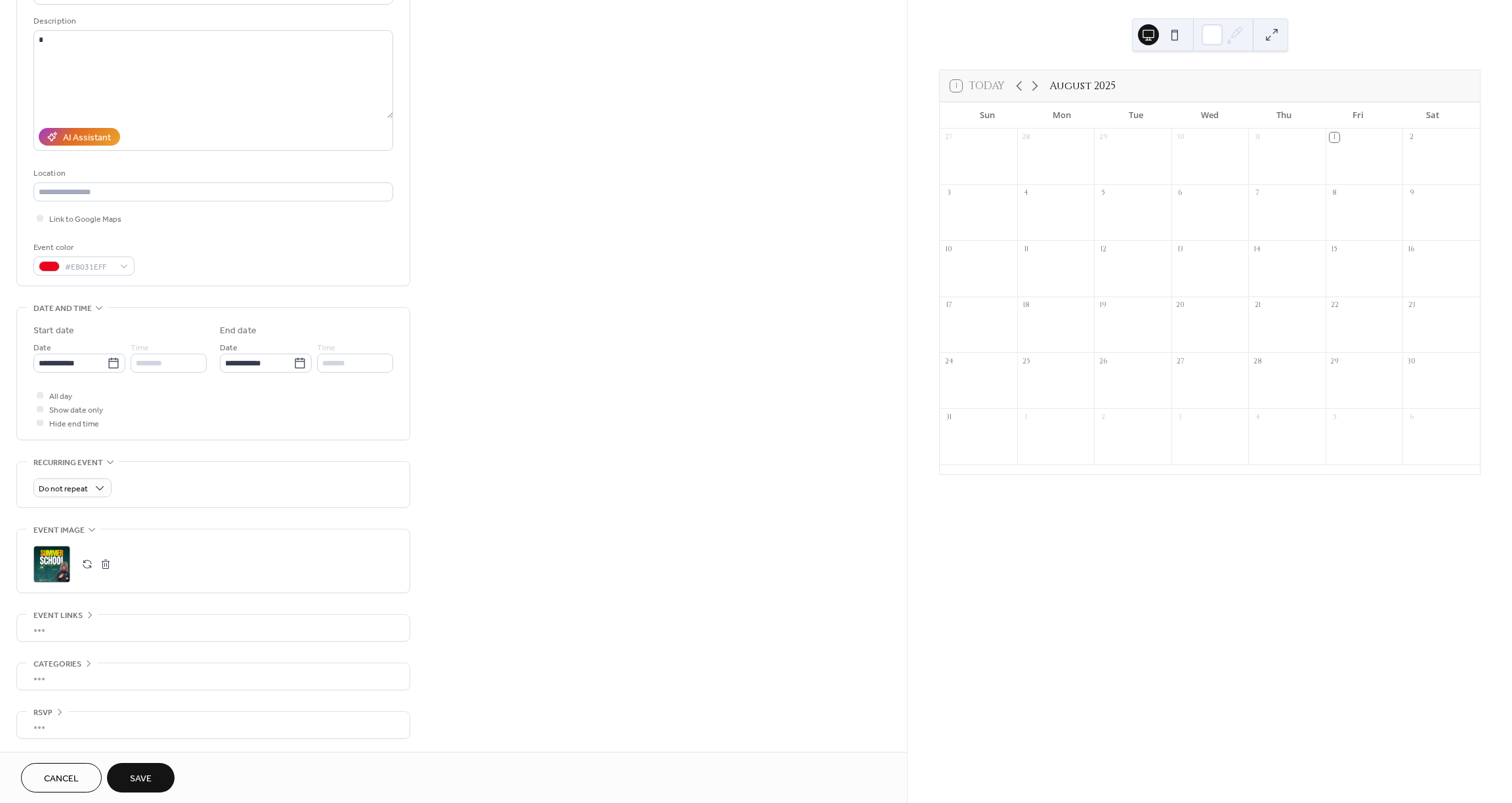click on "Save" at bounding box center (140, 779) 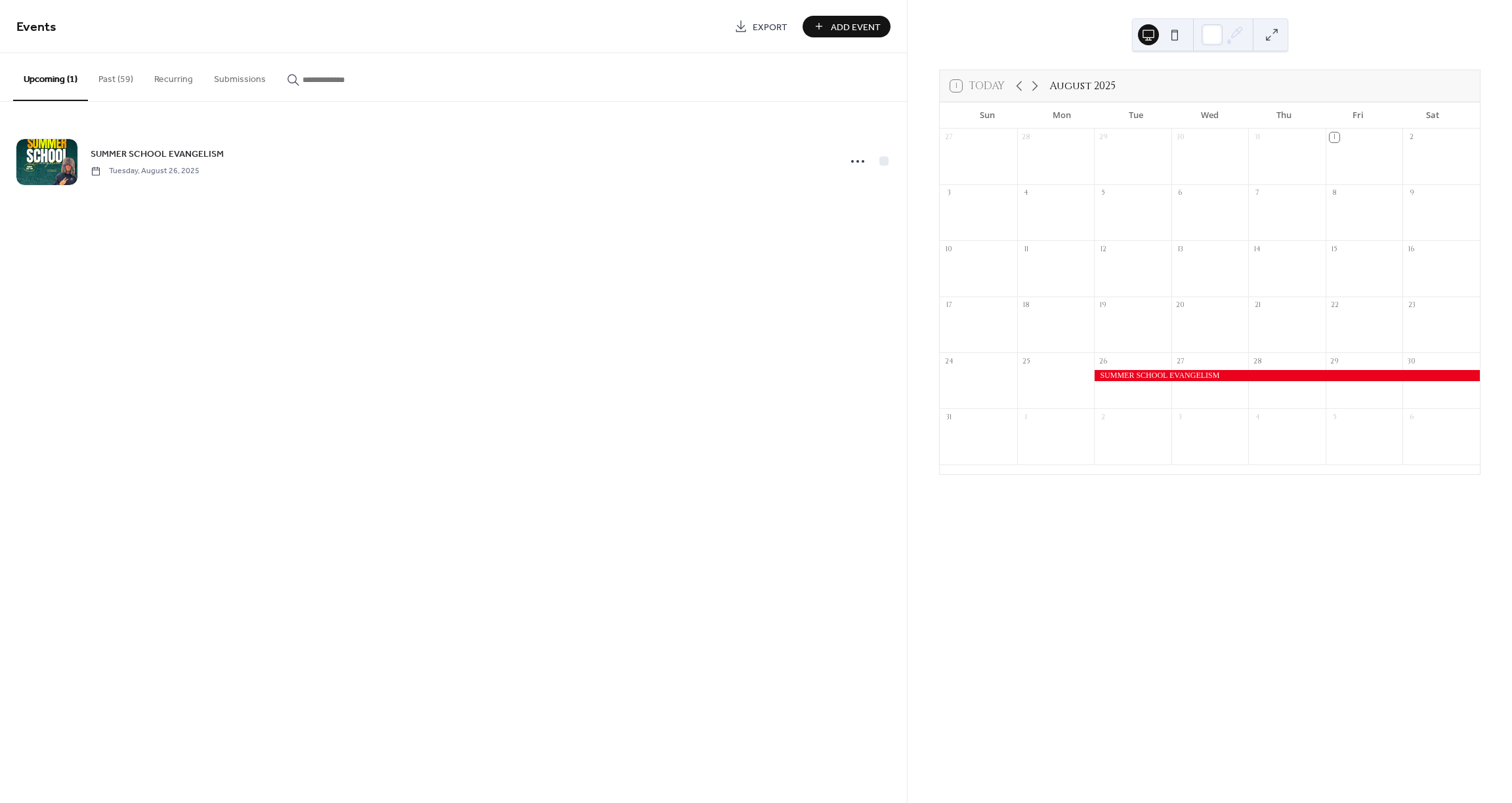 click on "Add Event" at bounding box center (856, 27) 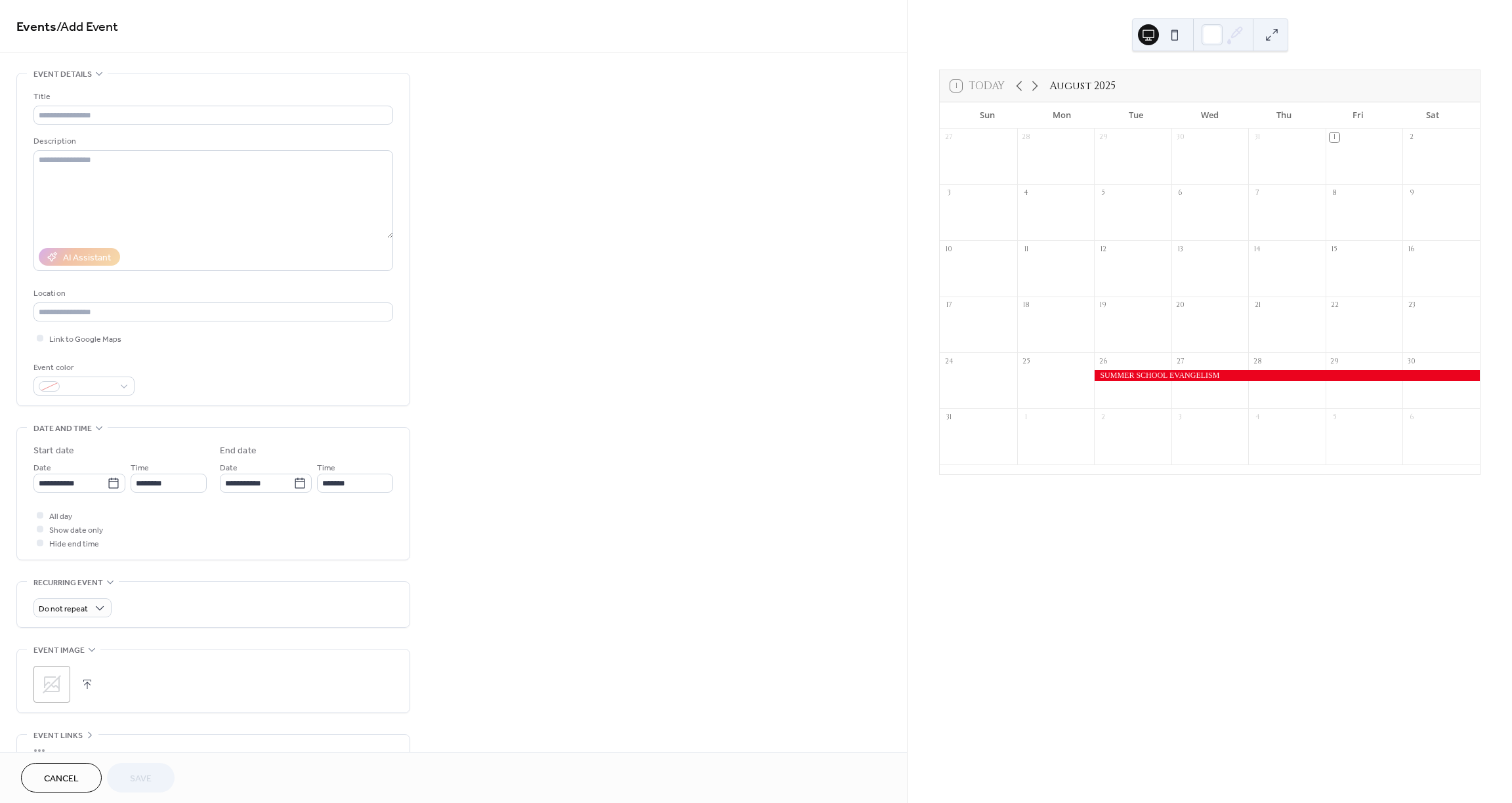 scroll, scrollTop: 0, scrollLeft: 0, axis: both 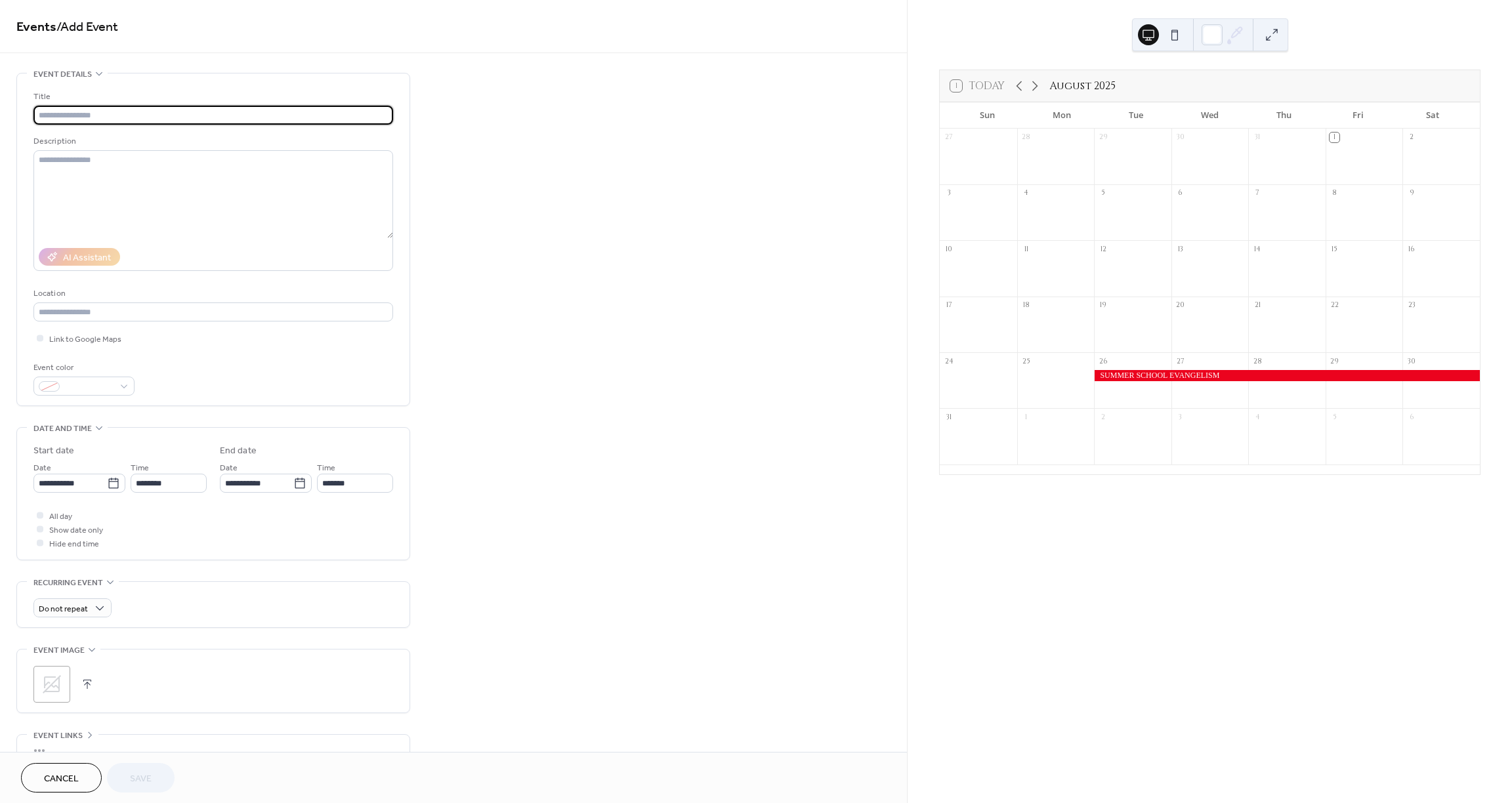 click at bounding box center (213, 115) 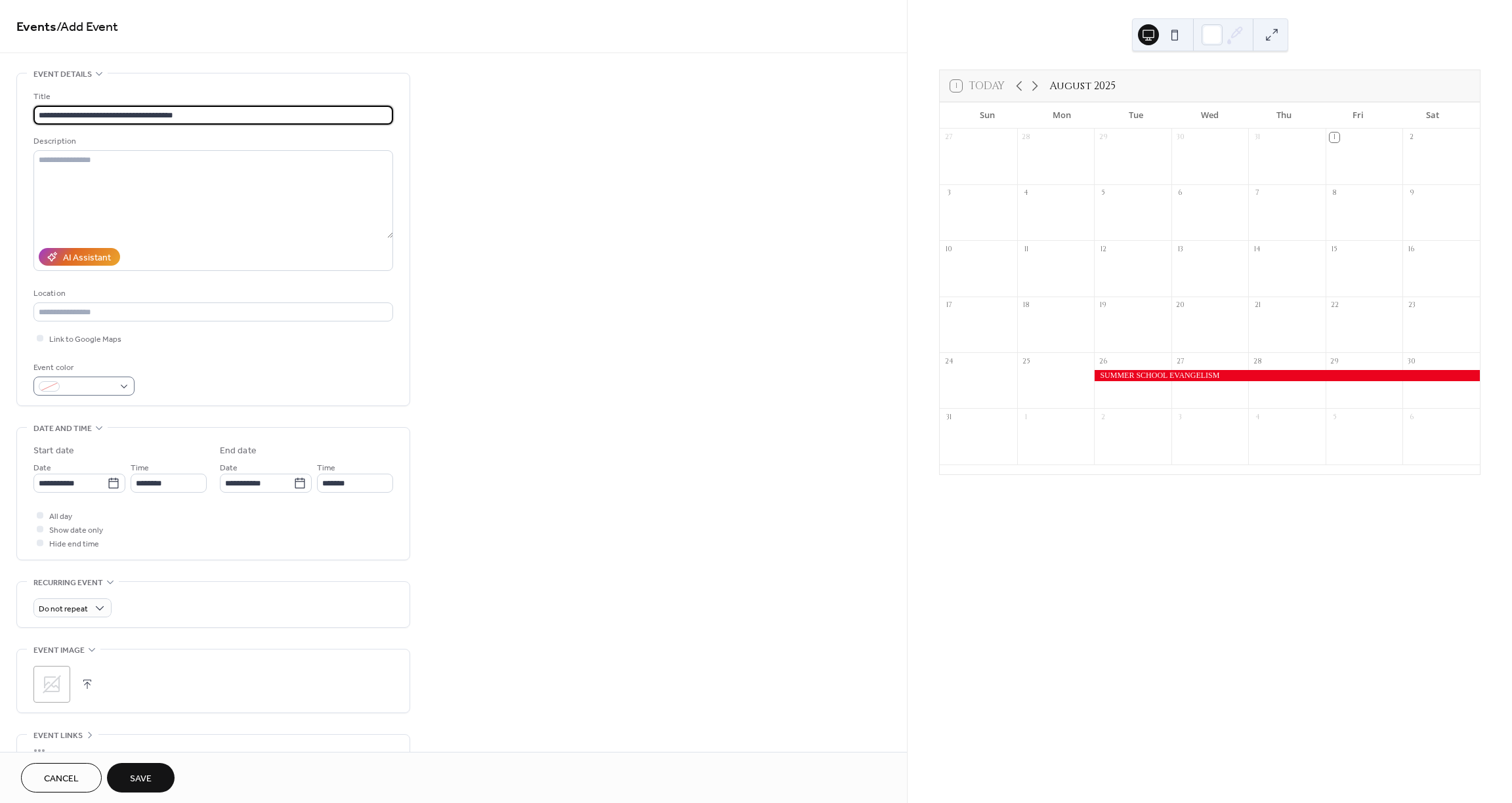 type on "**********" 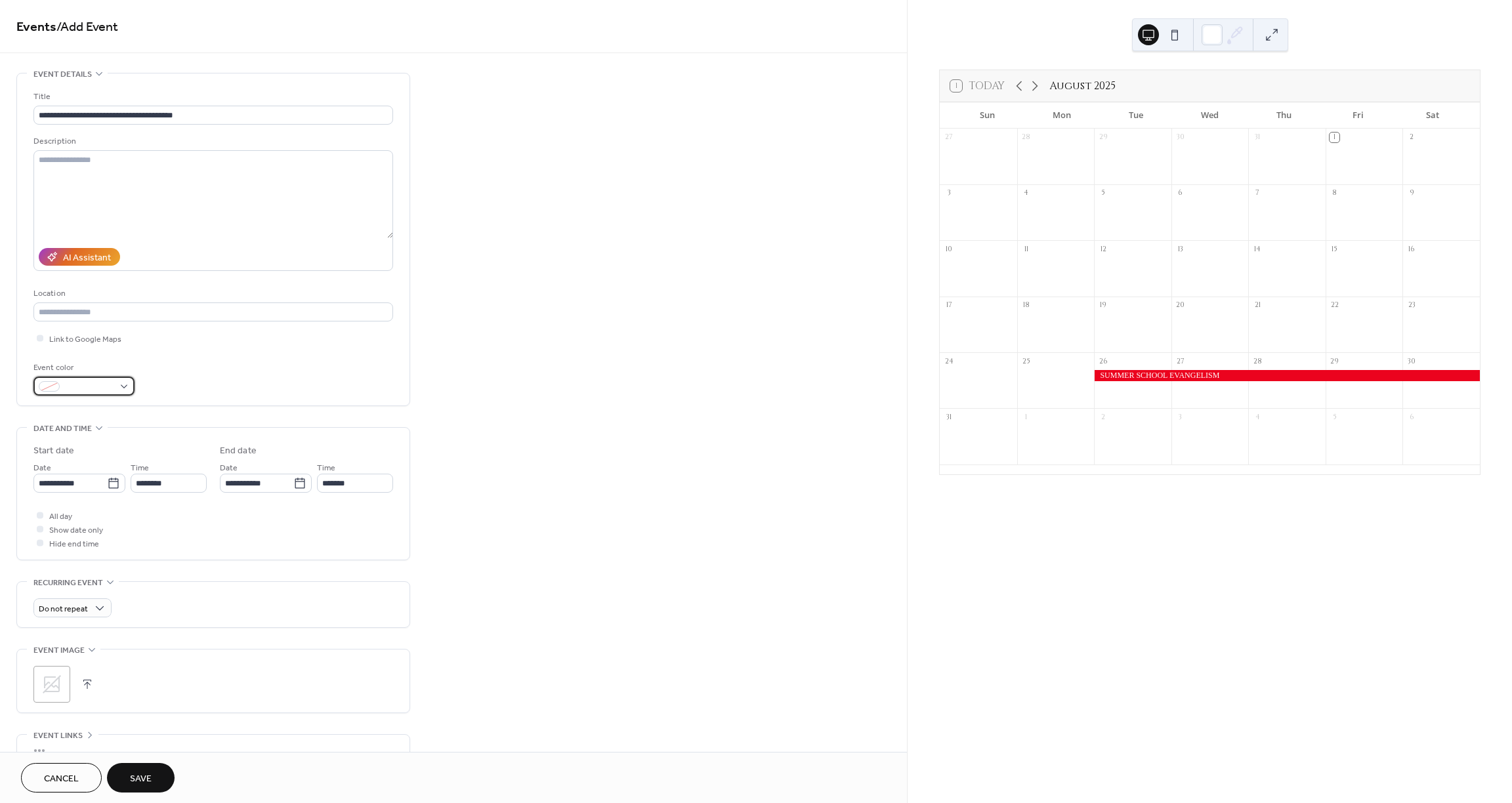 click at bounding box center (84, 386) 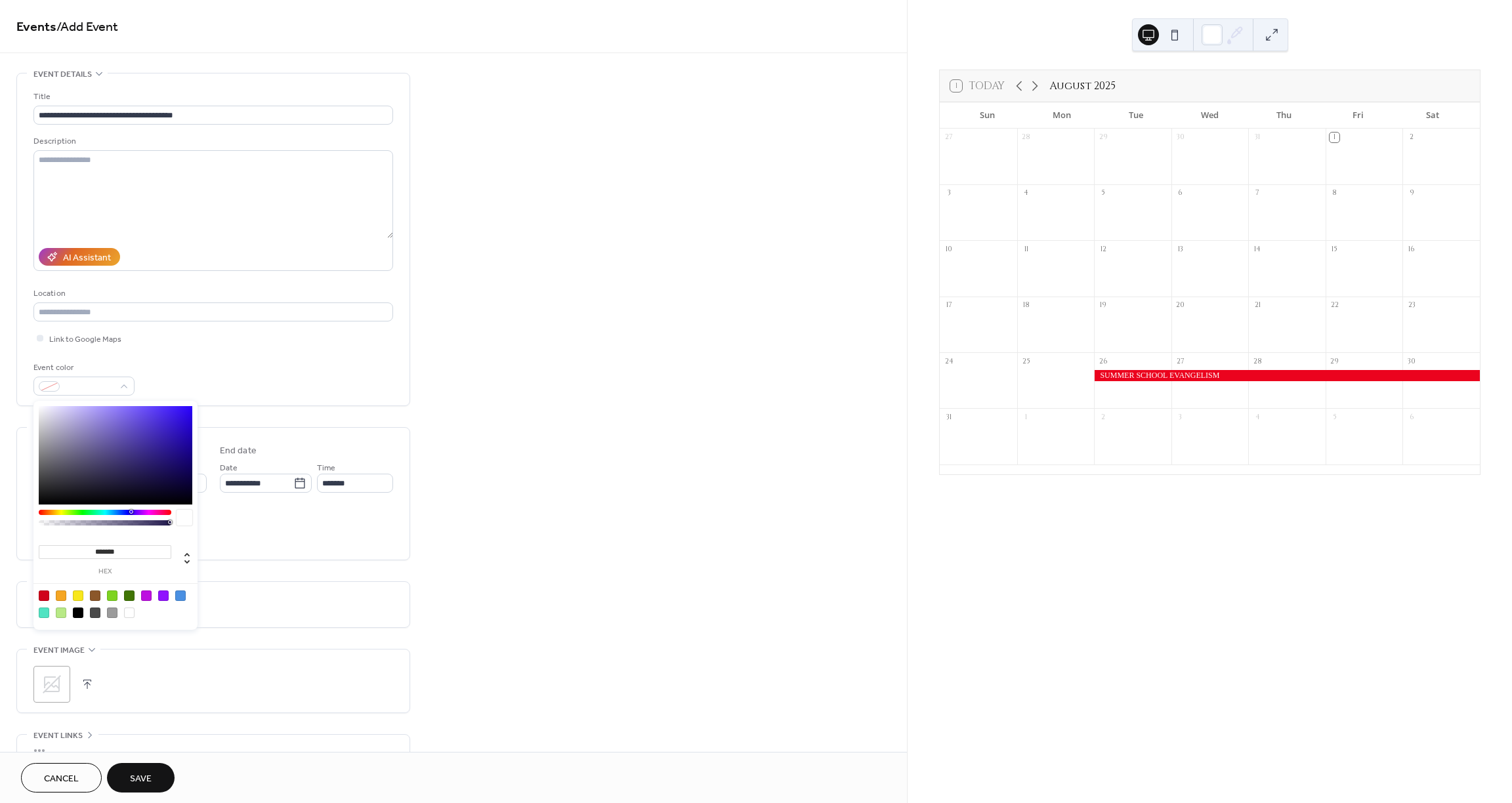 click at bounding box center (44, 596) 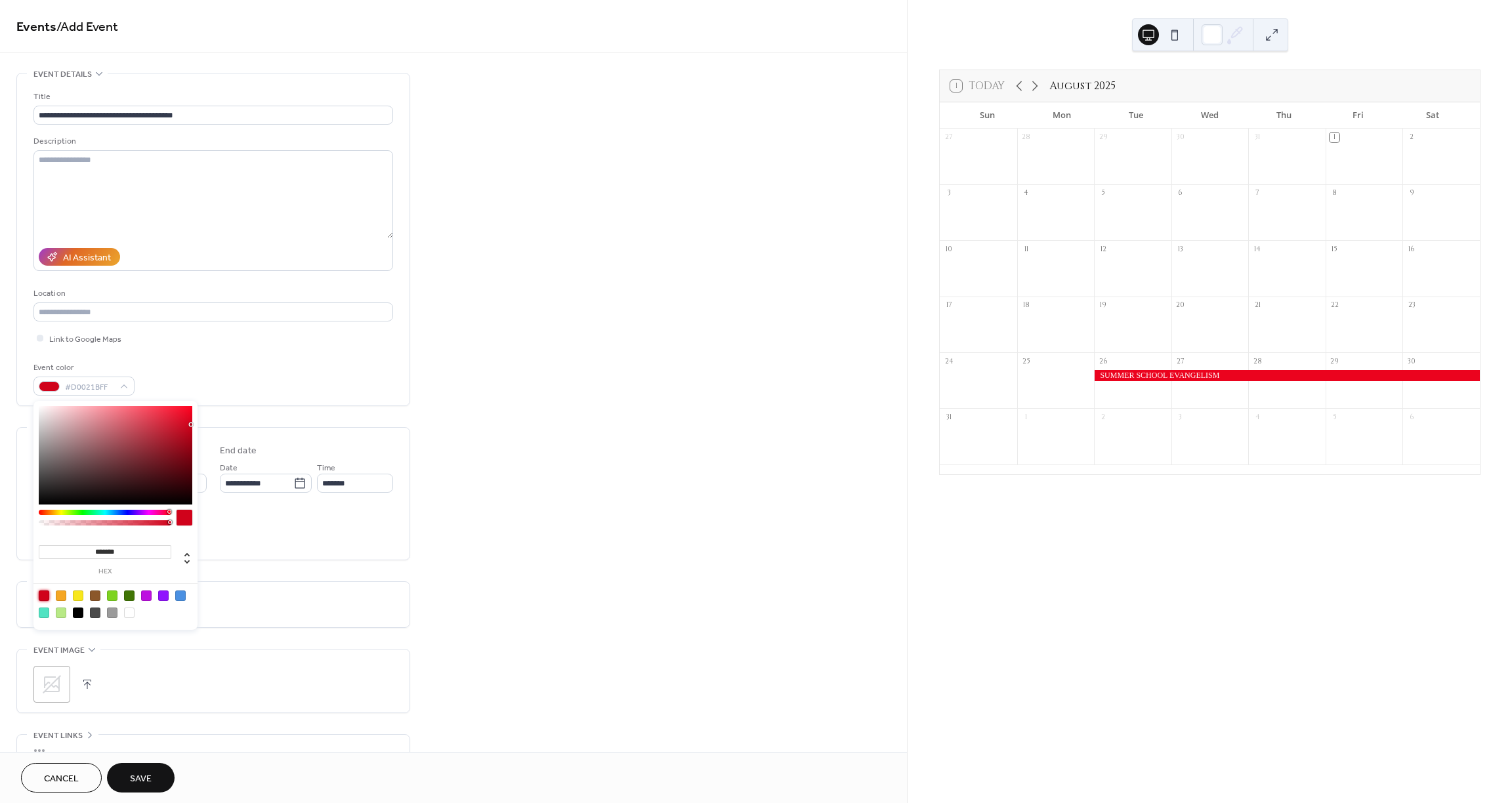 click at bounding box center [95, 596] 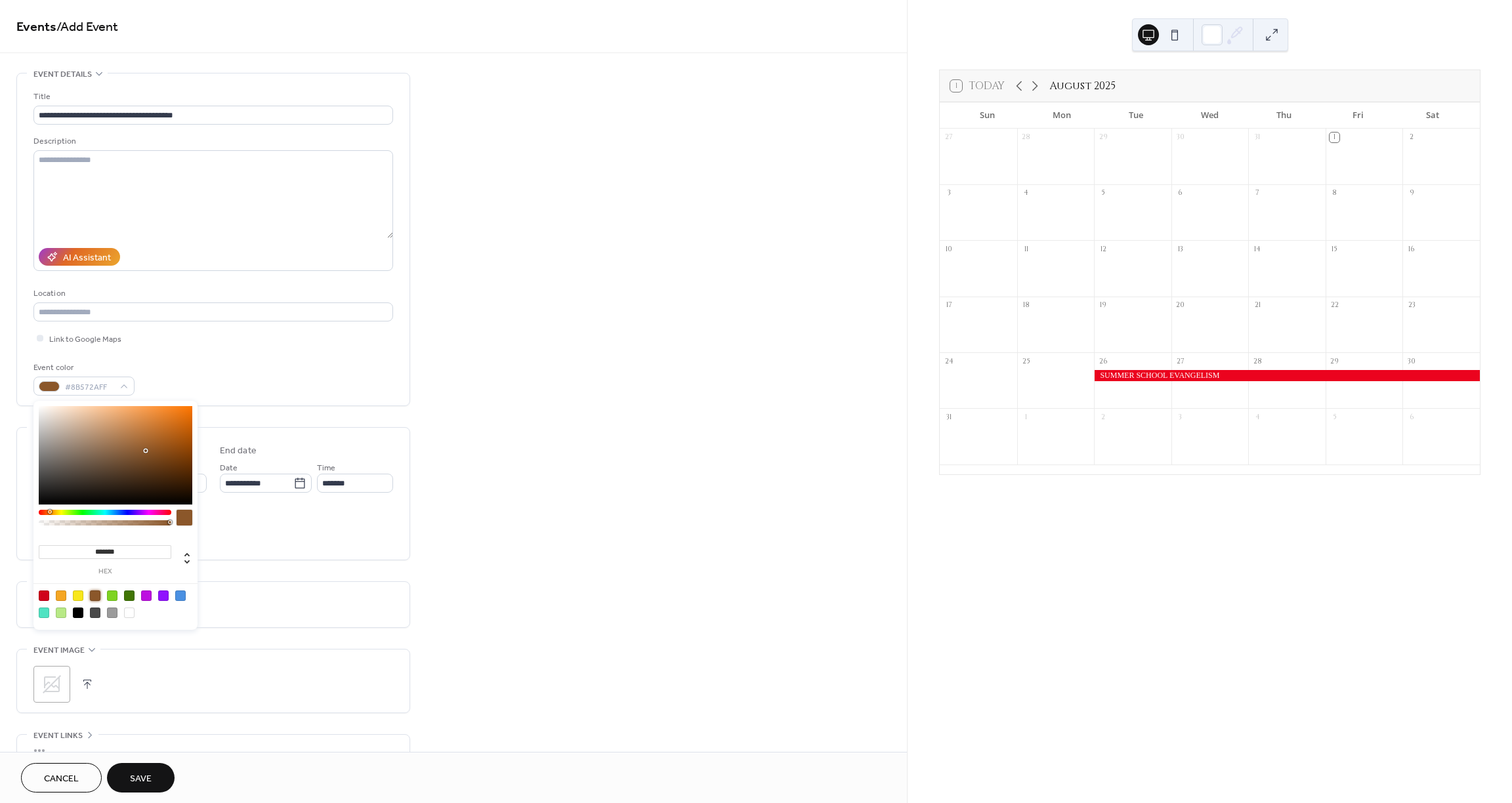 click at bounding box center [61, 596] 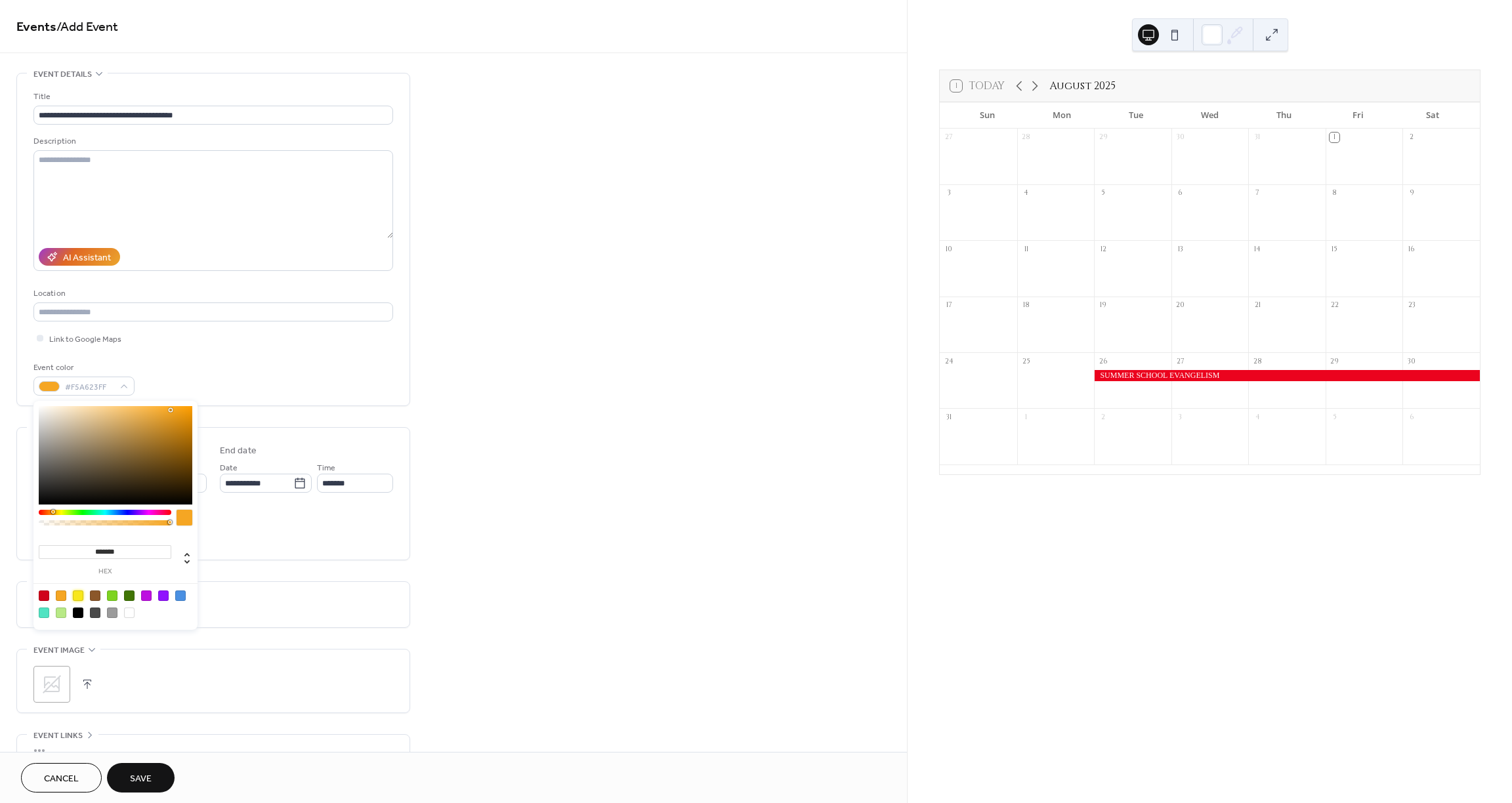 click at bounding box center [78, 596] 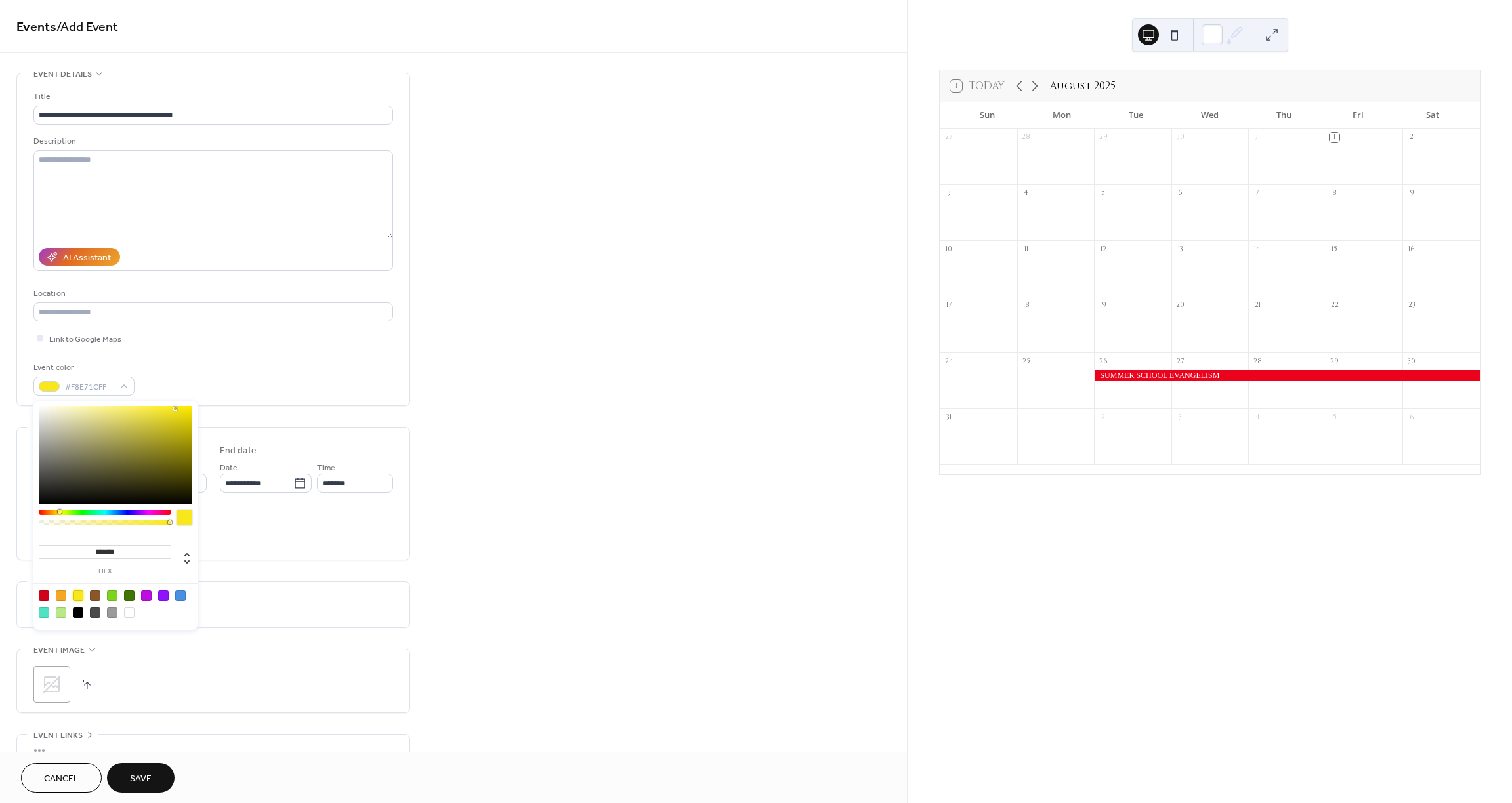 click on "All day Show date only Hide end time" at bounding box center (213, 529) 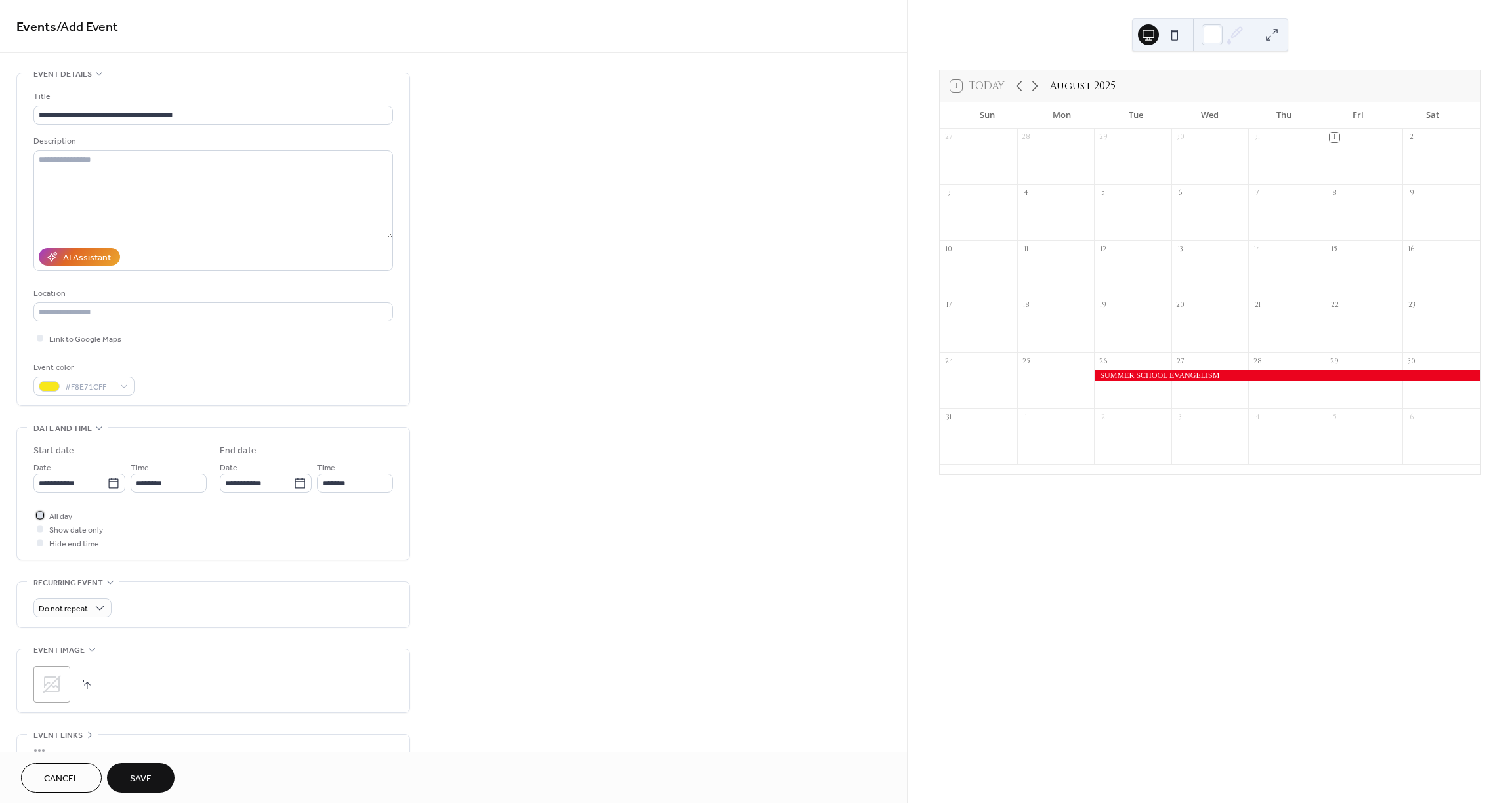 click at bounding box center [40, 515] 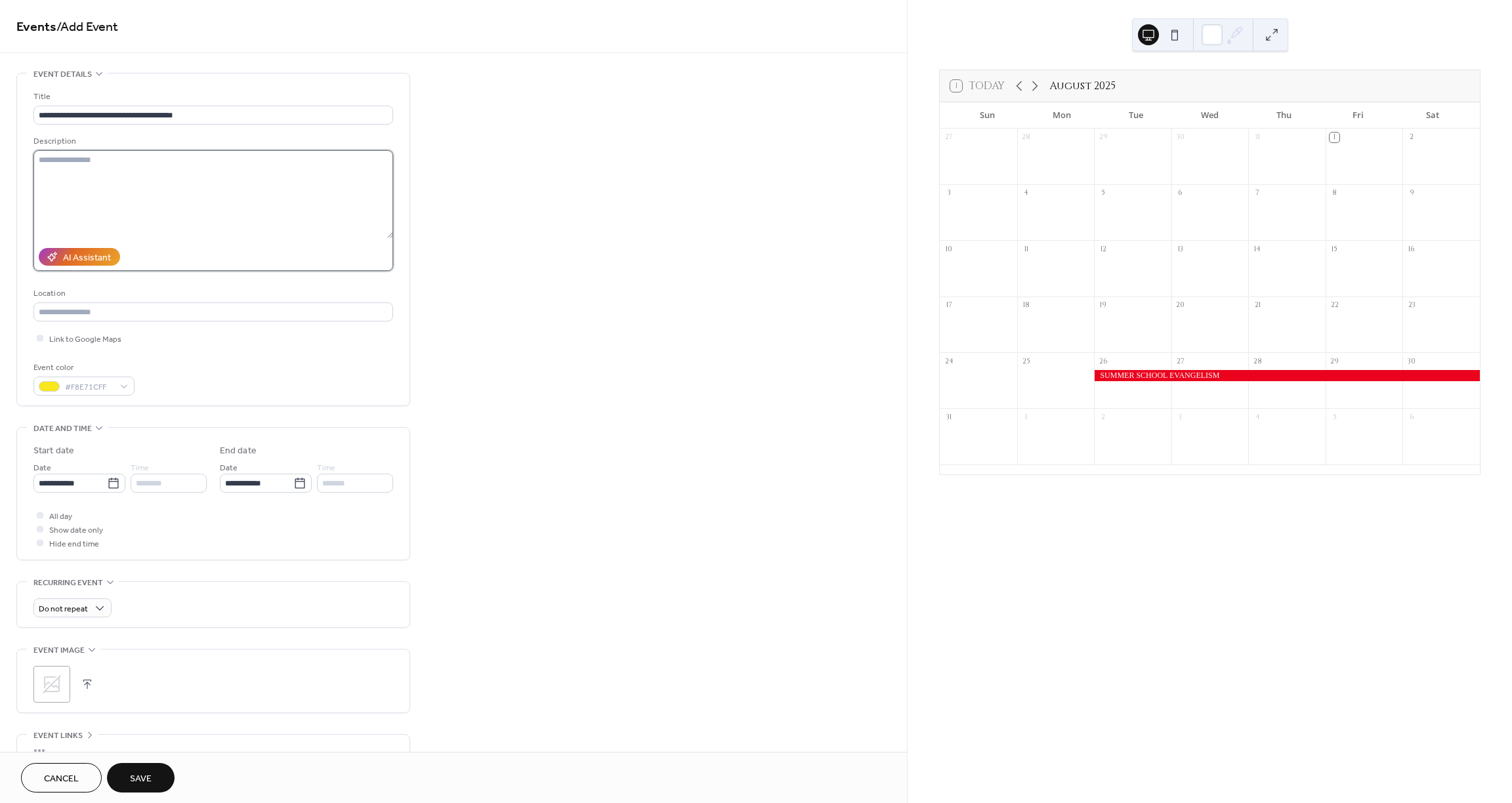 click at bounding box center [213, 194] 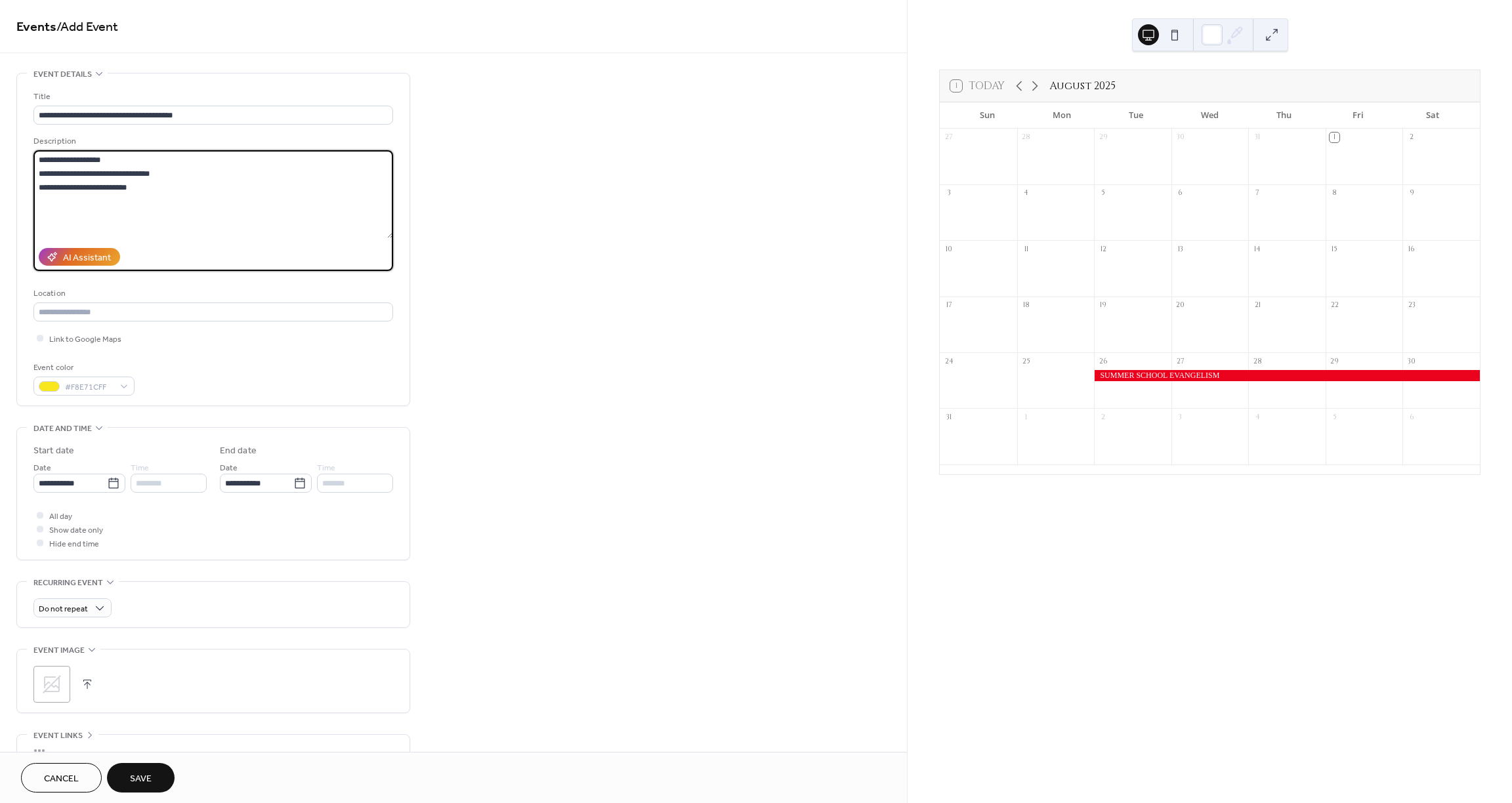 type on "**********" 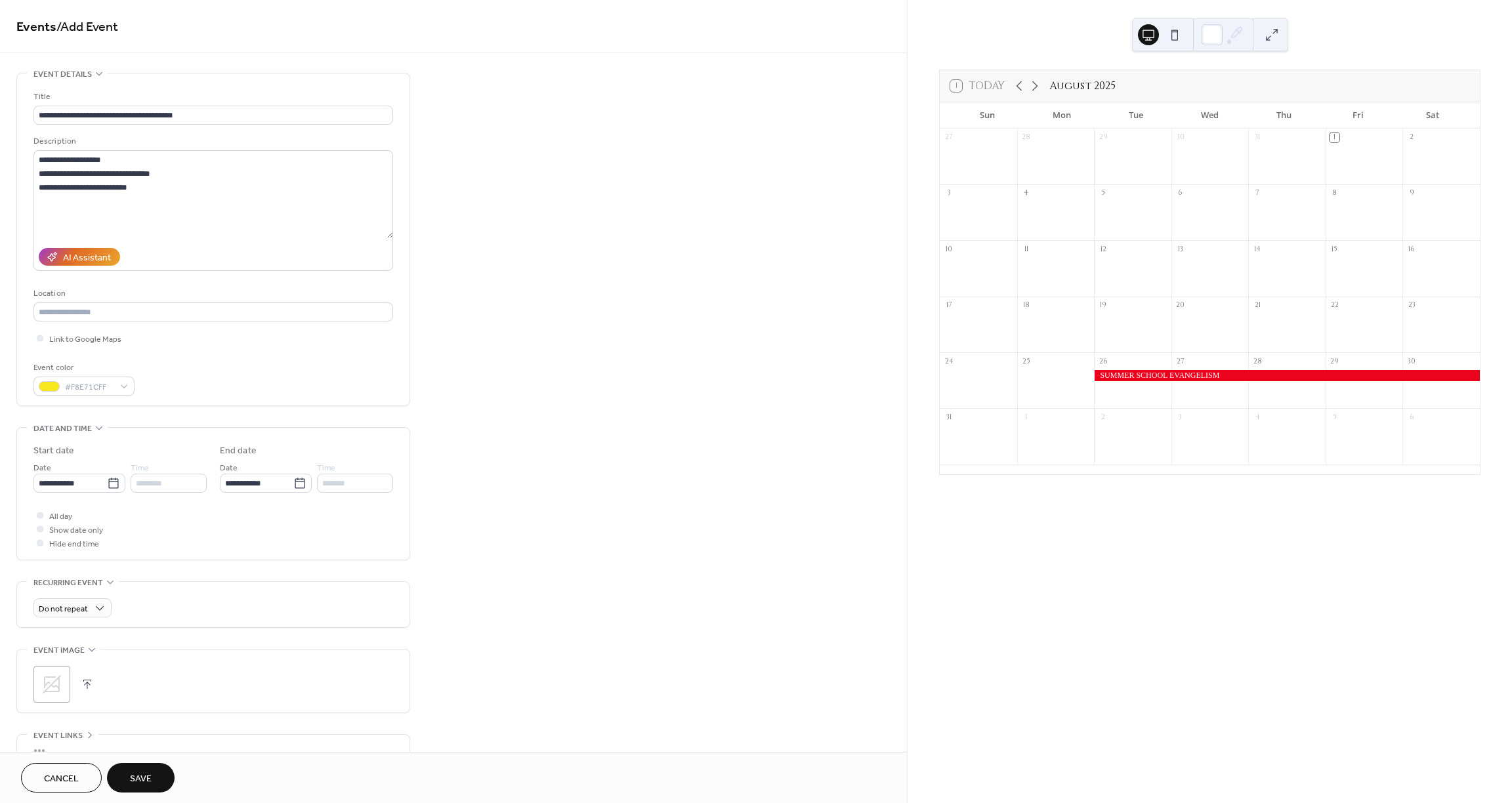 click on ";" at bounding box center (52, 684) 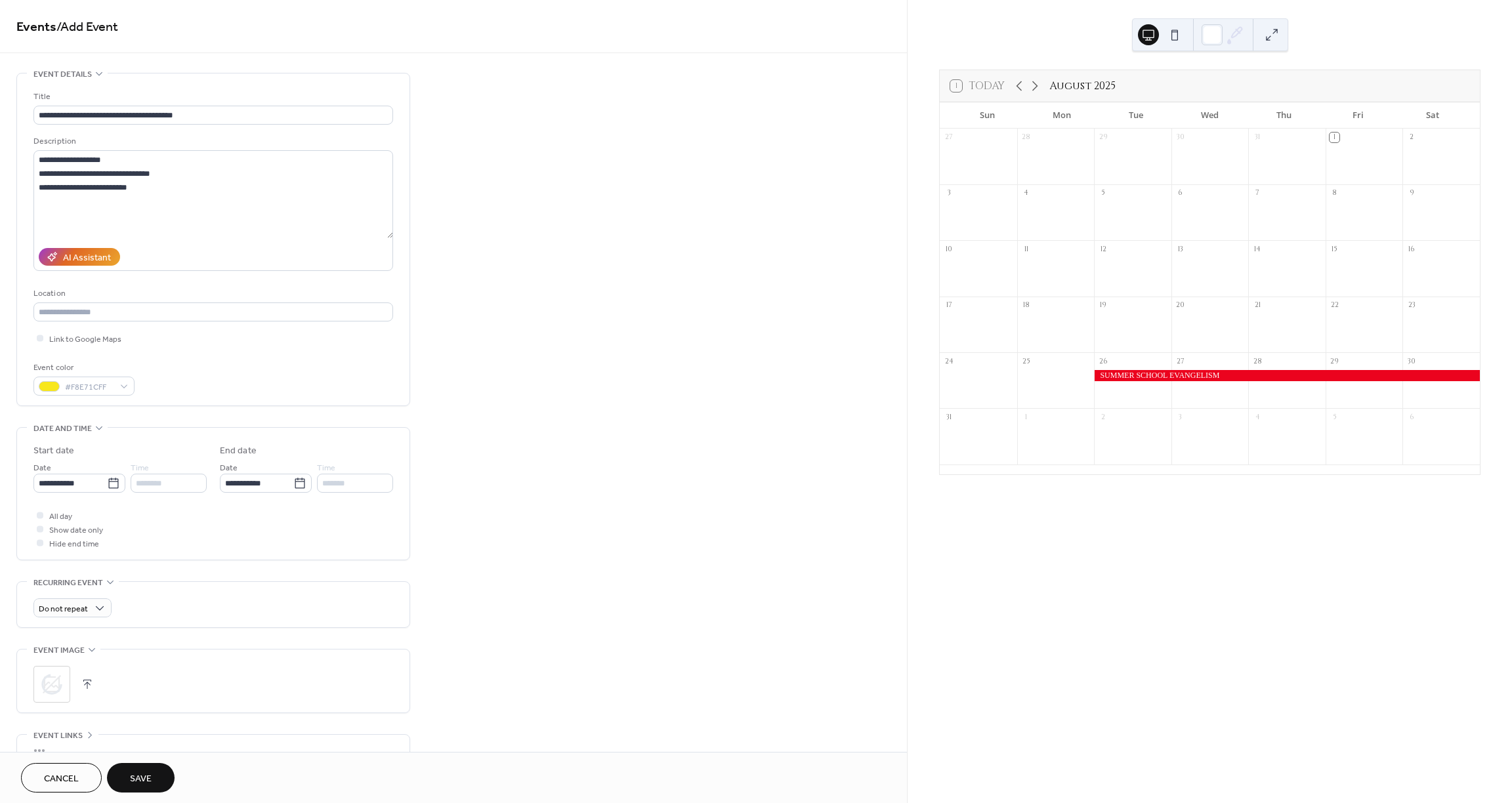 scroll, scrollTop: 0, scrollLeft: 0, axis: both 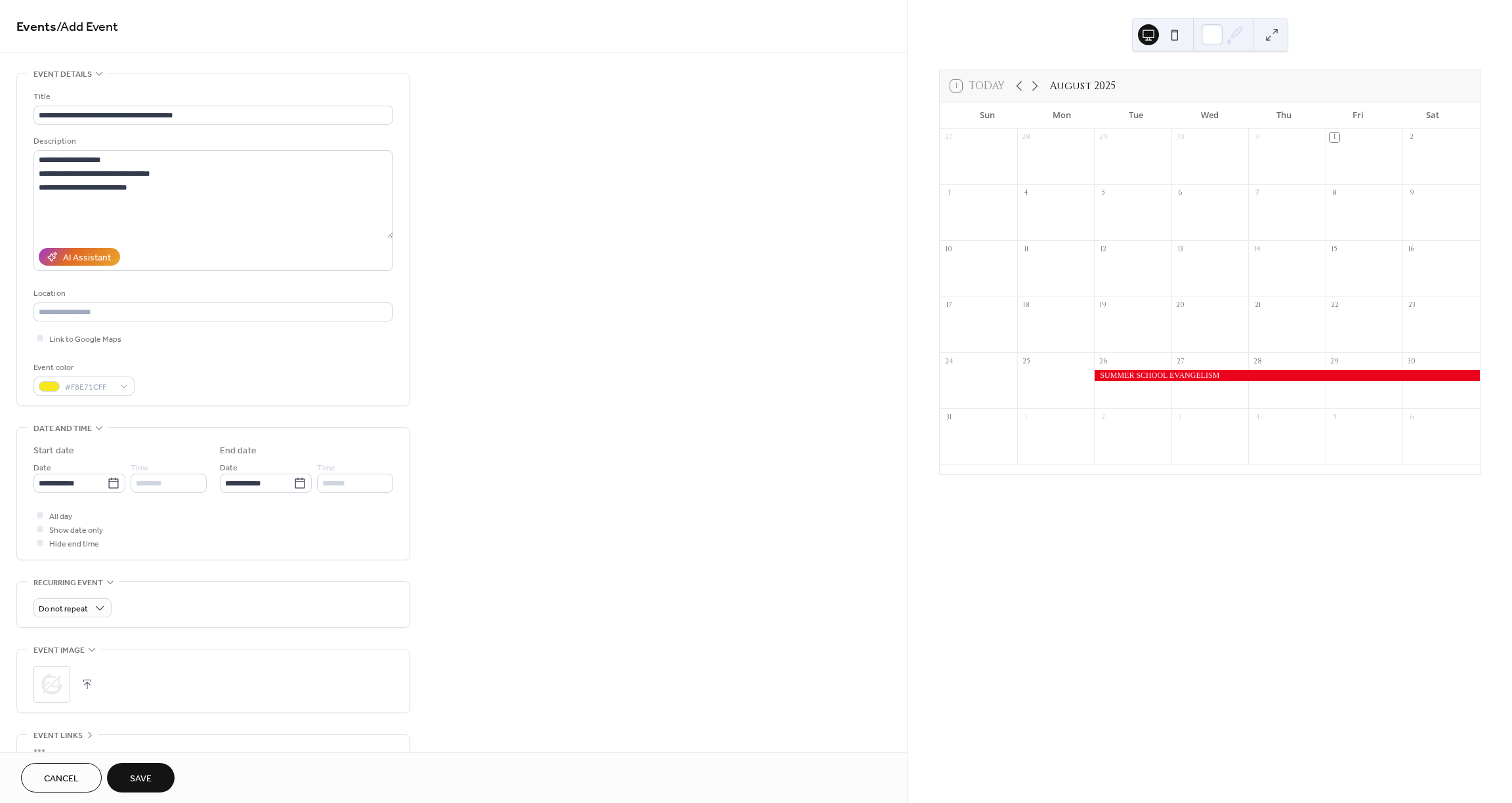 click on "Save" at bounding box center [140, 779] 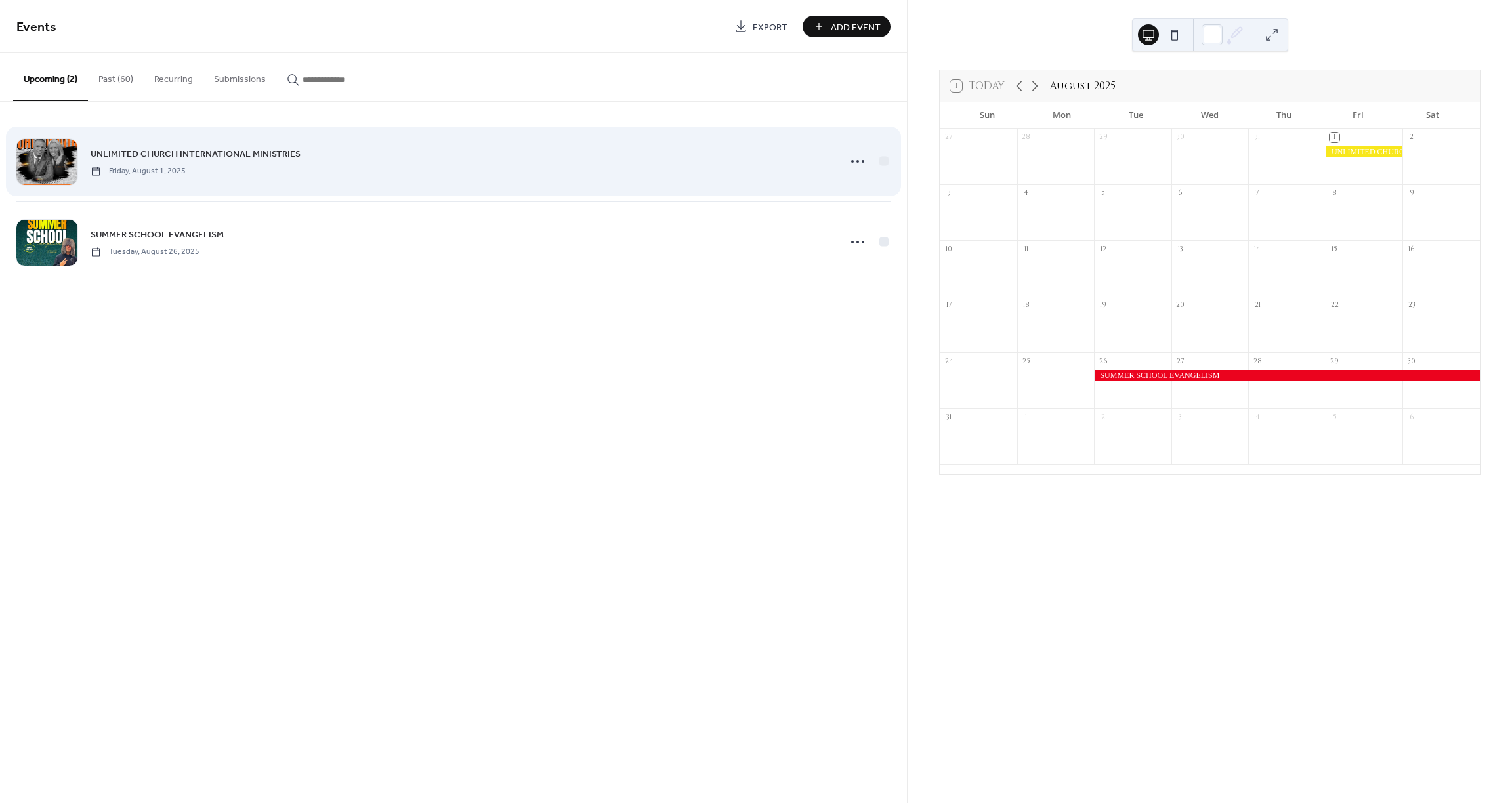 click on "UNLIMITED CHURCH INTERNATIONAL MINISTRIES [DAY], [MONTH] [YEAR]" at bounding box center [453, 161] 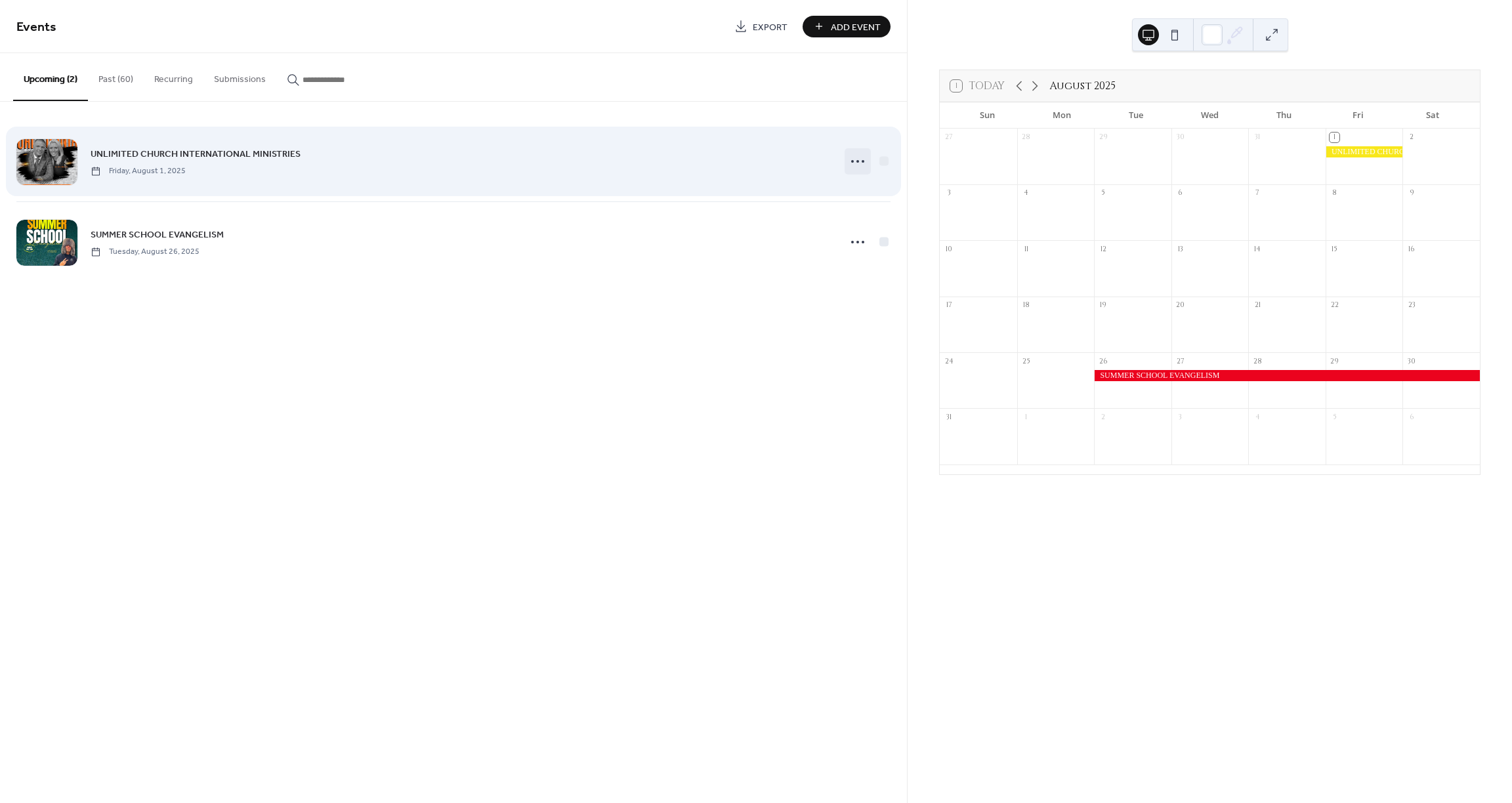 click 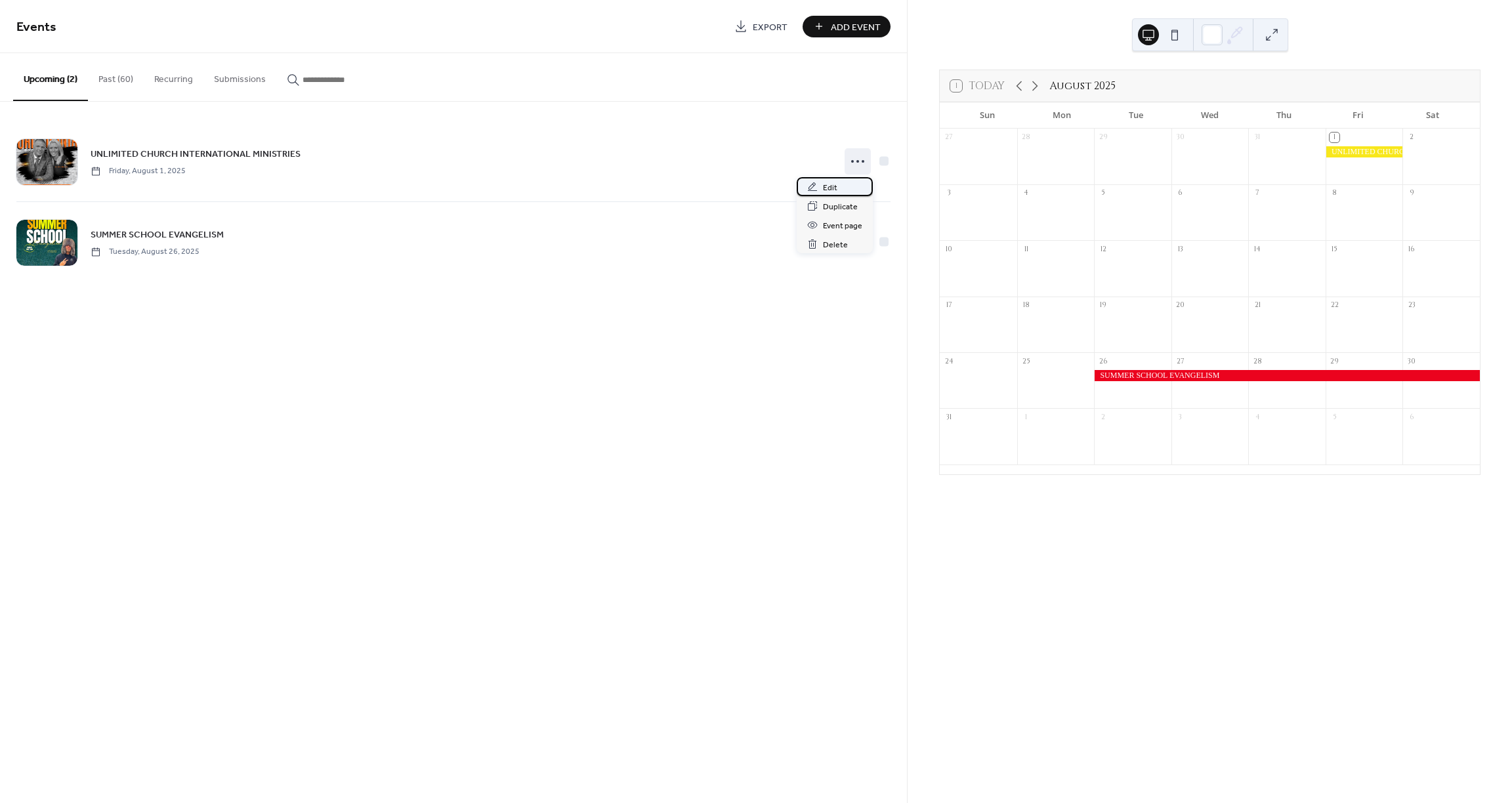 click on "Edit" at bounding box center (830, 188) 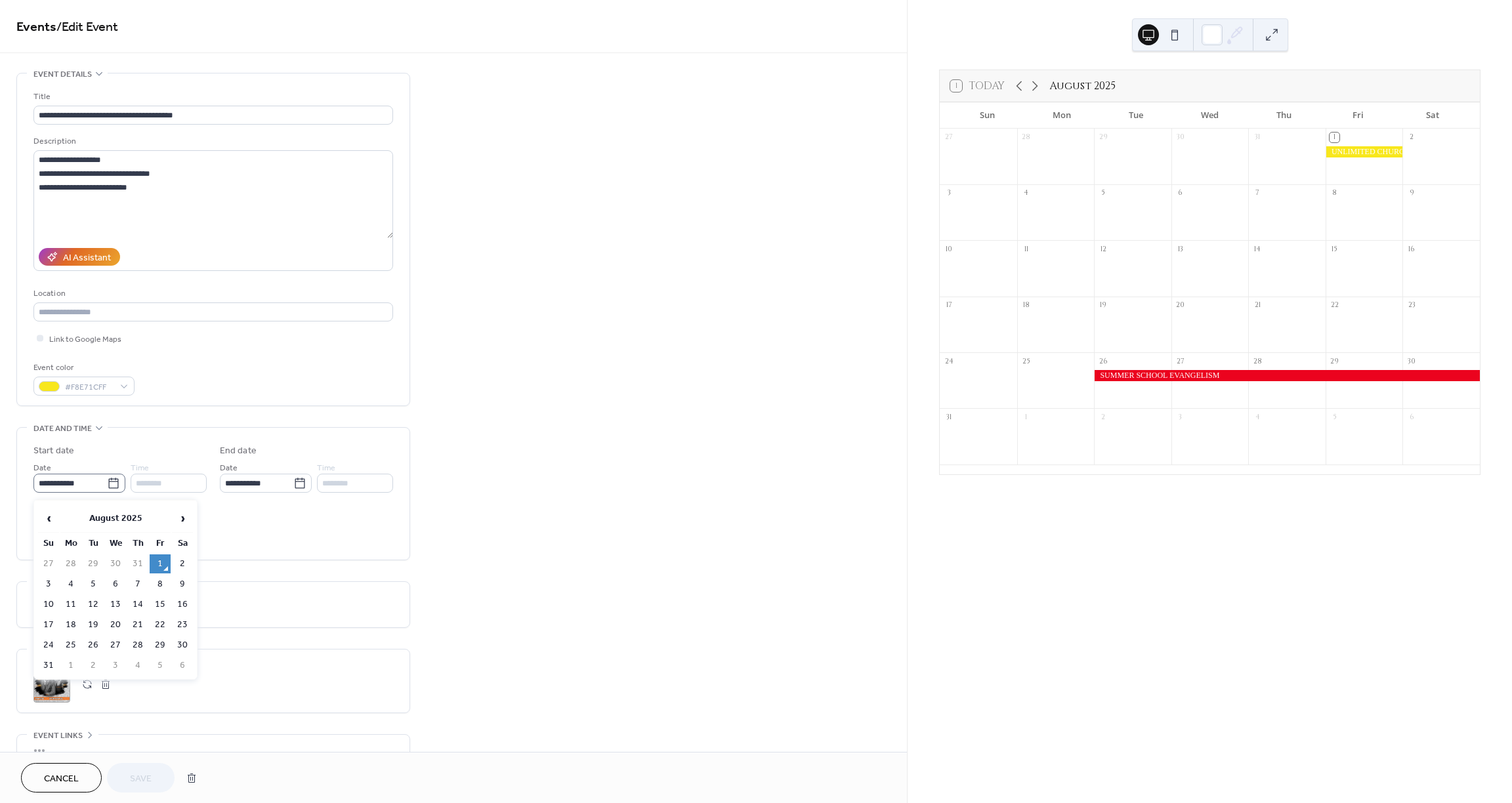 click 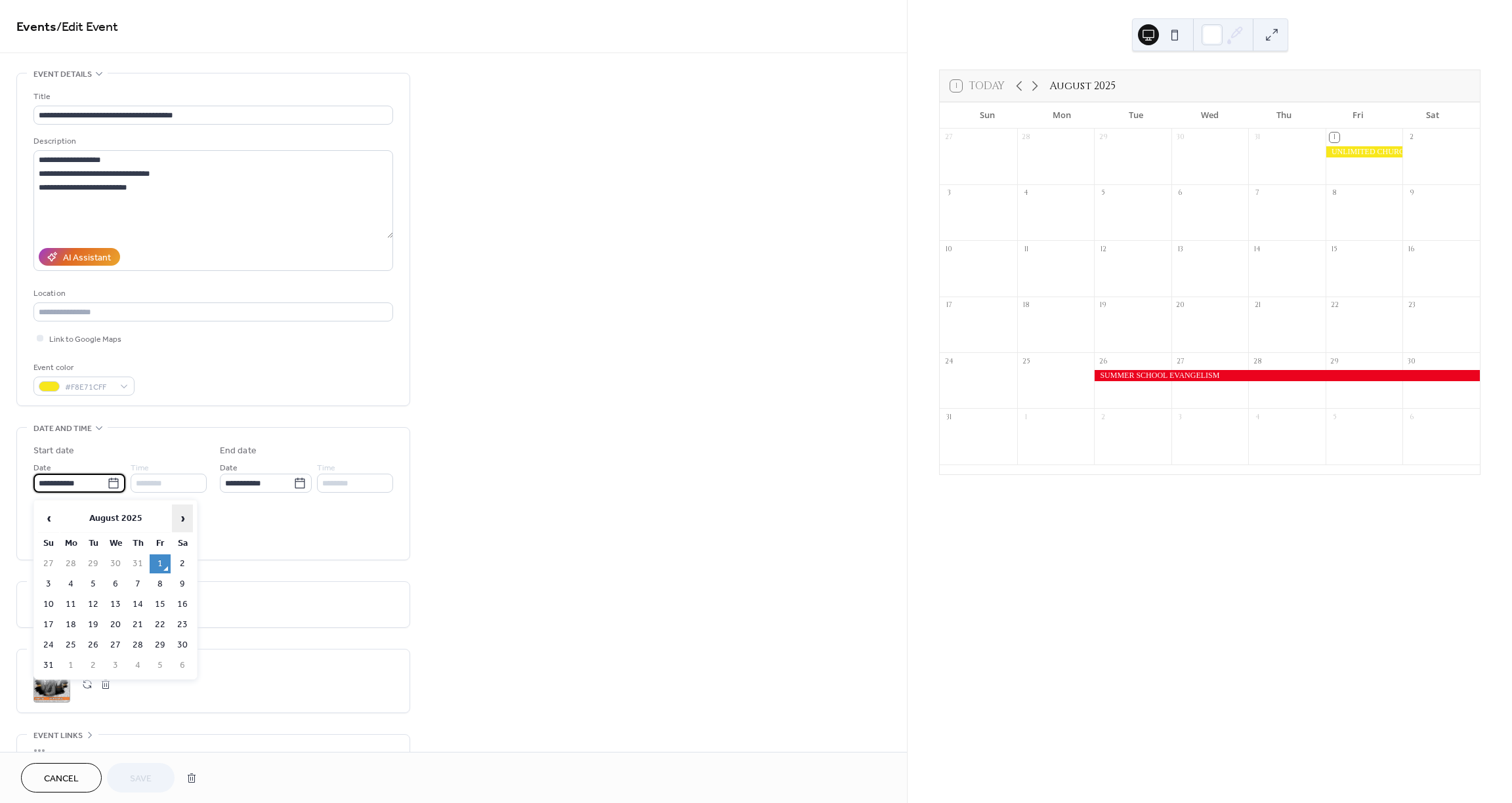 click on "›" at bounding box center (182, 518) 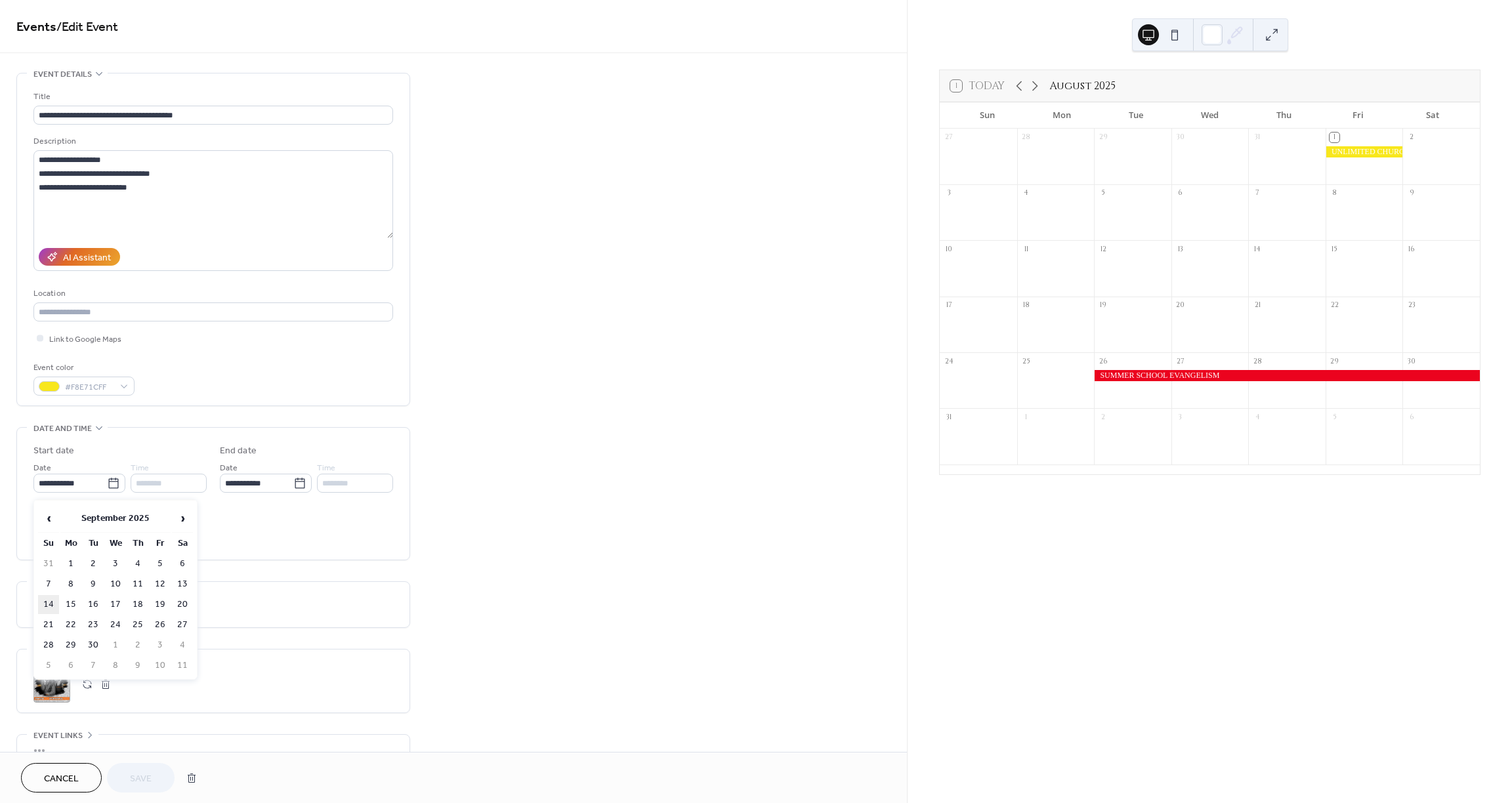 click on "14" at bounding box center (49, 604) 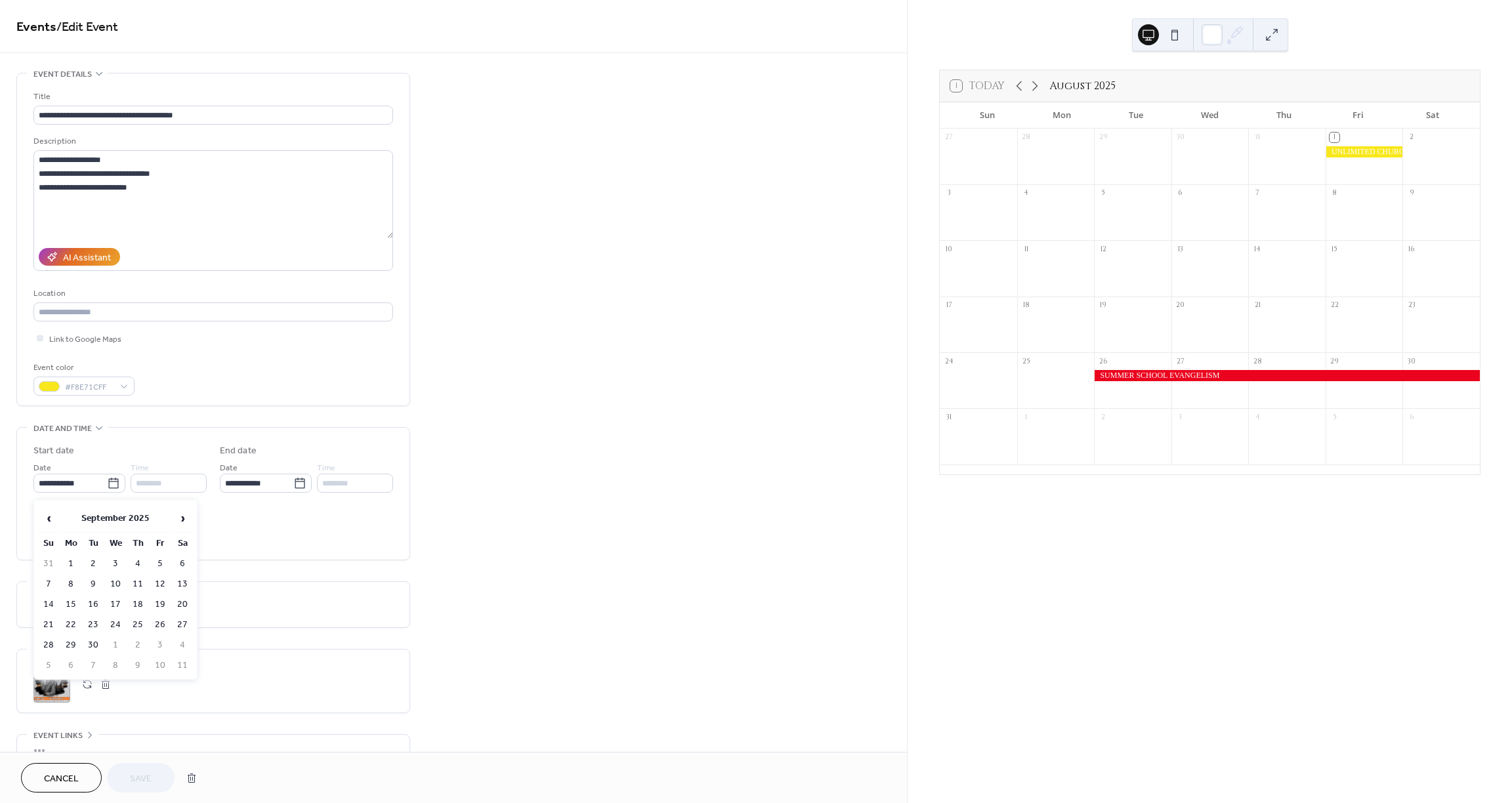 type on "**********" 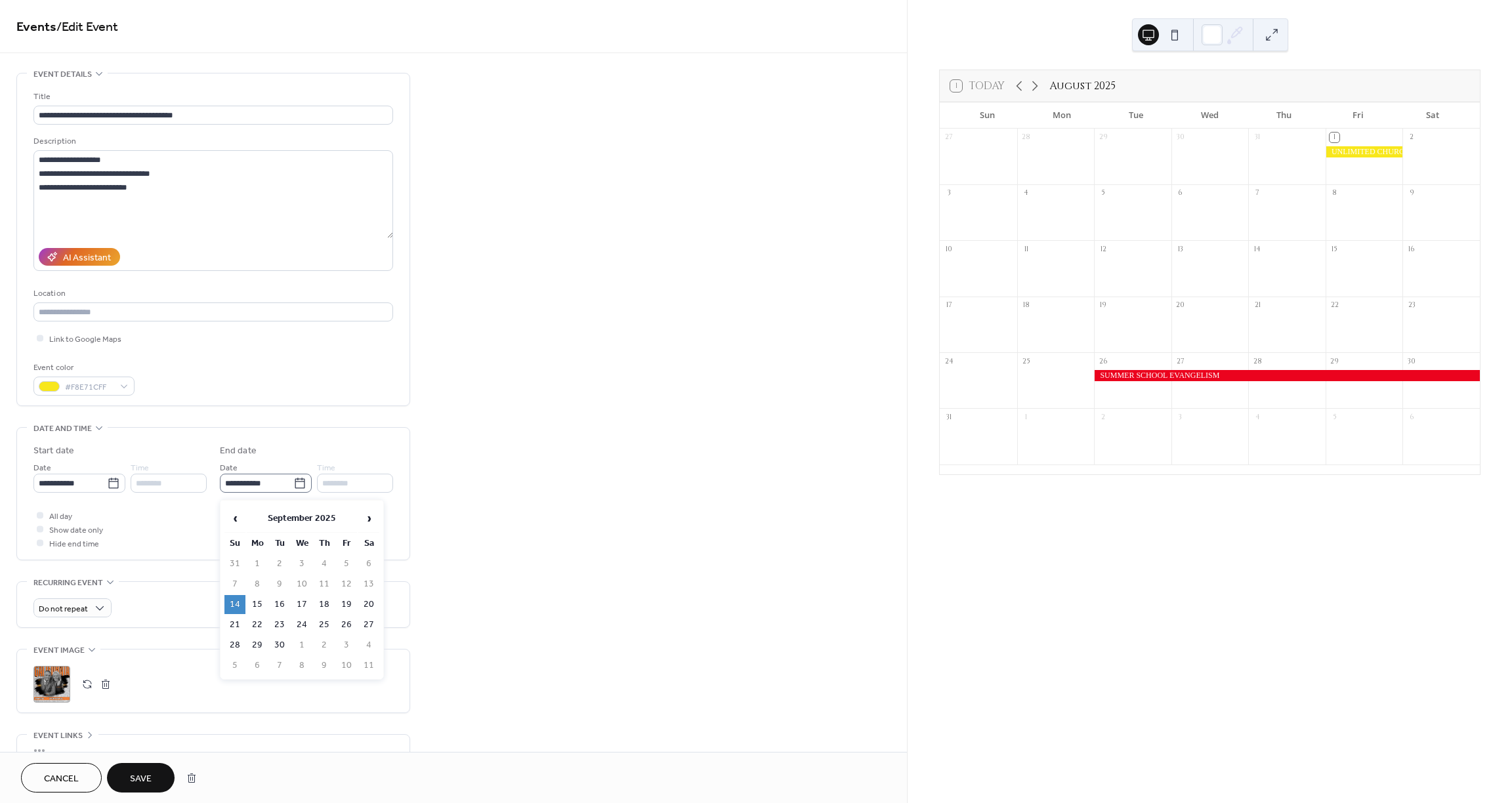 click 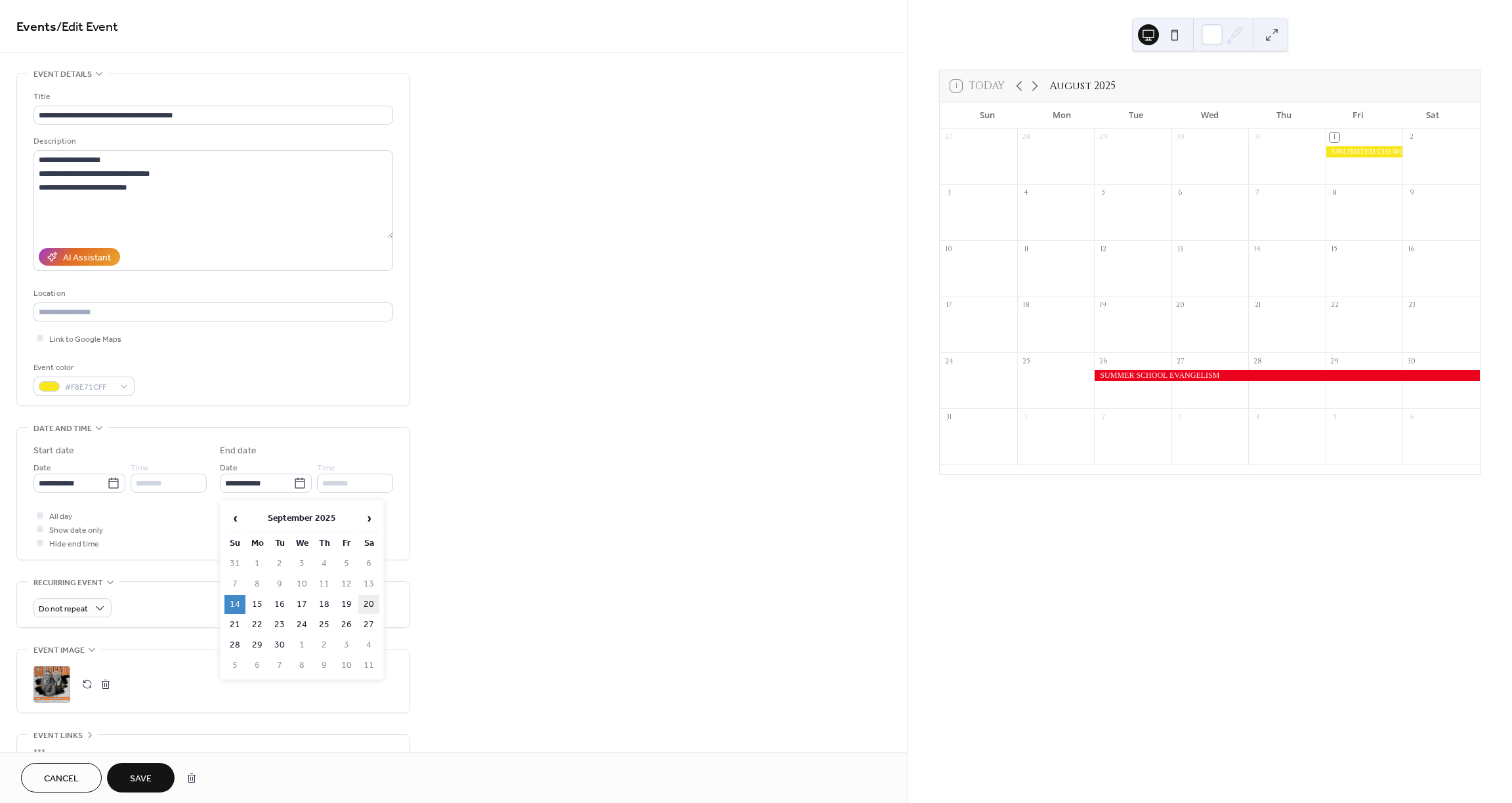 click on "20" at bounding box center [369, 604] 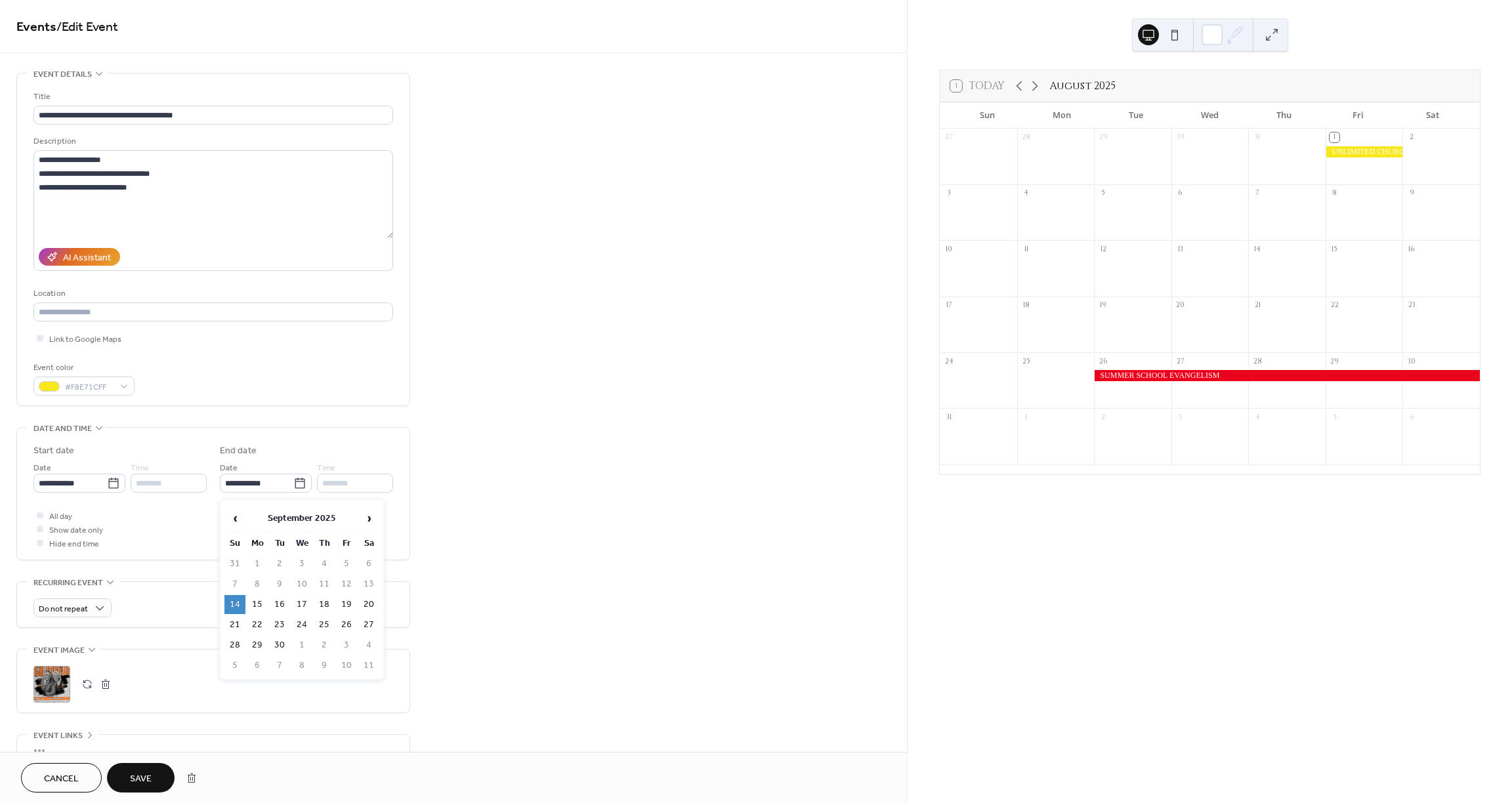 type on "**********" 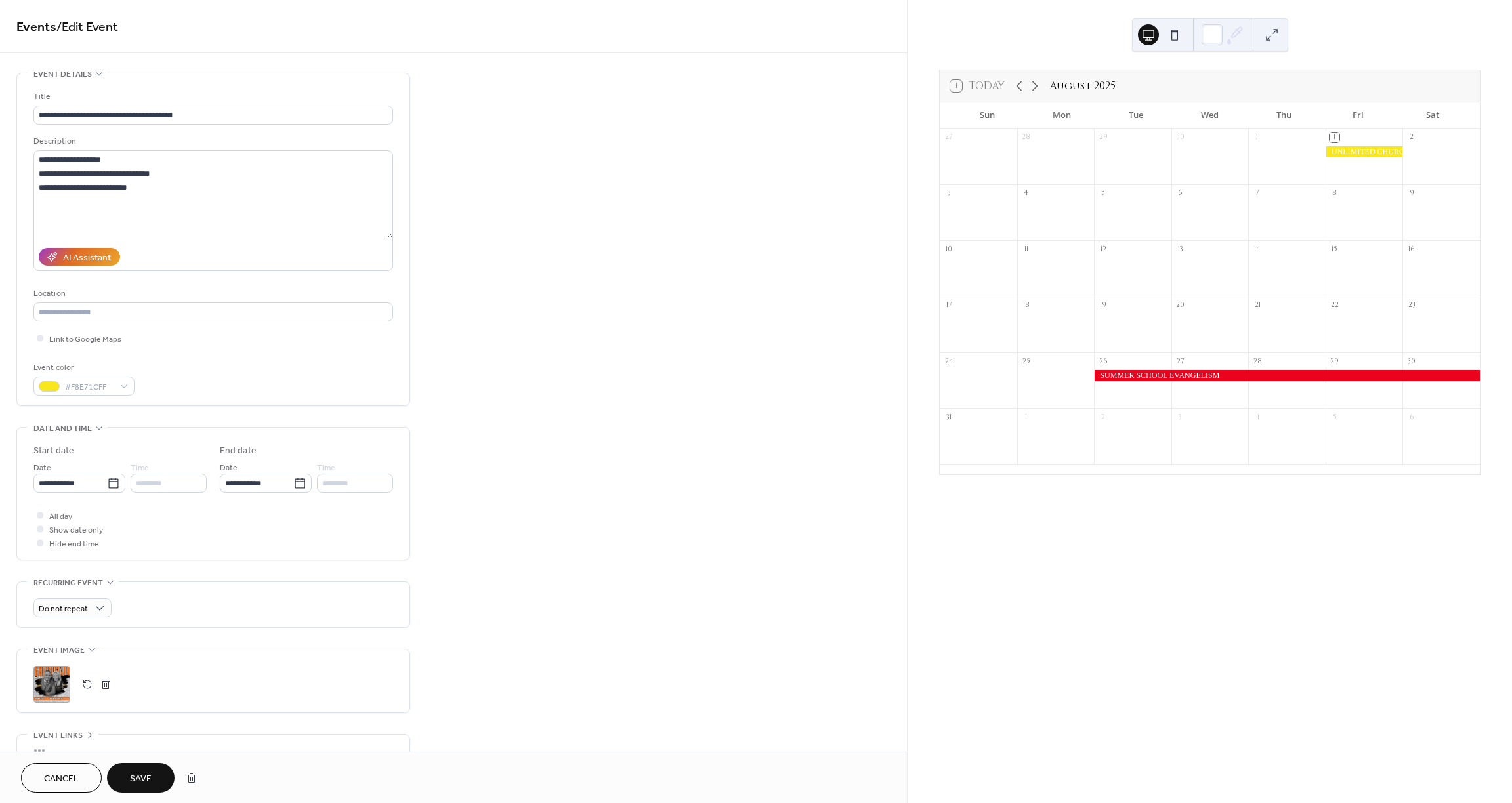 click on "Save" at bounding box center (140, 779) 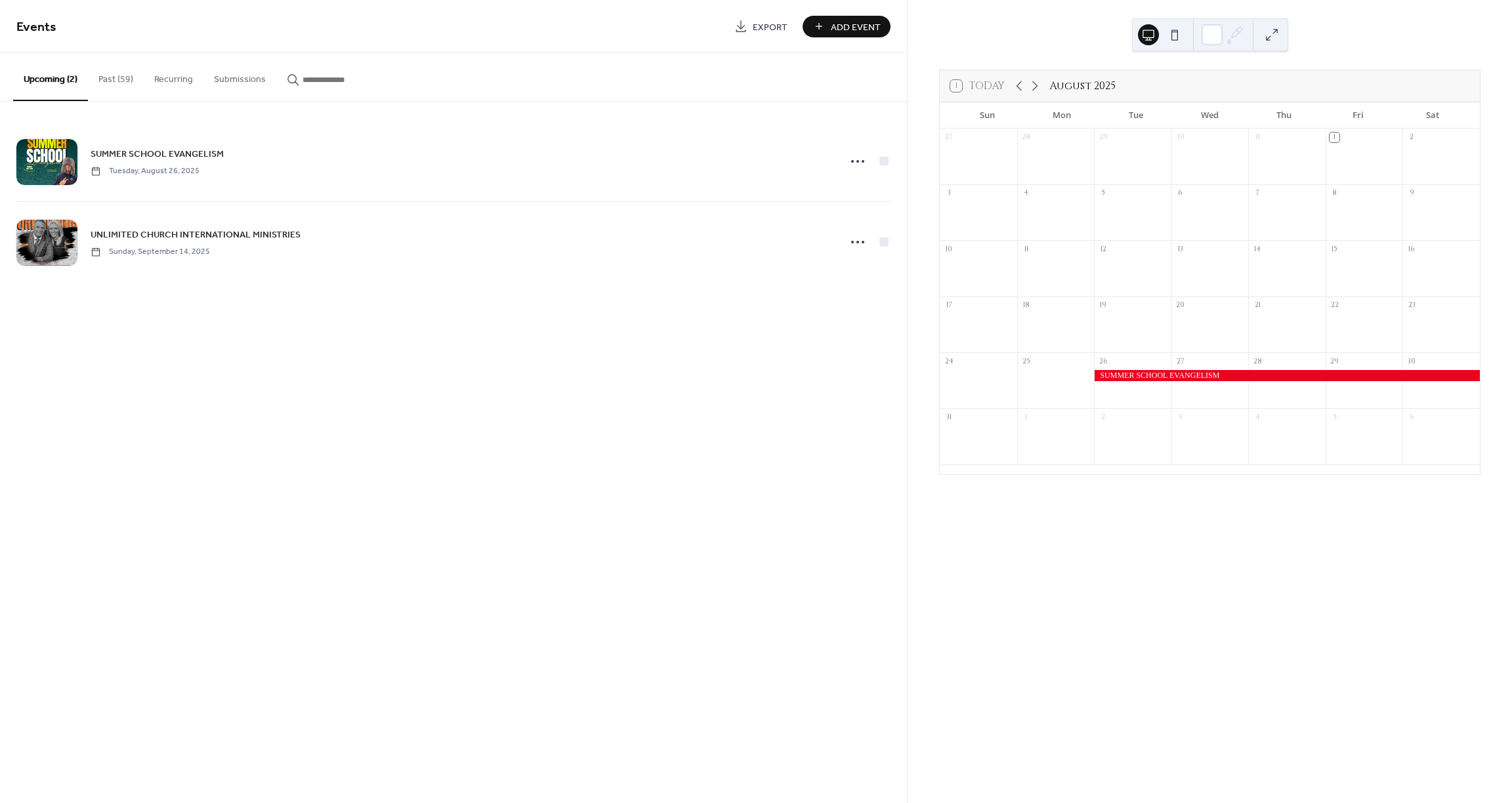 click on "Past (59)" at bounding box center [116, 76] 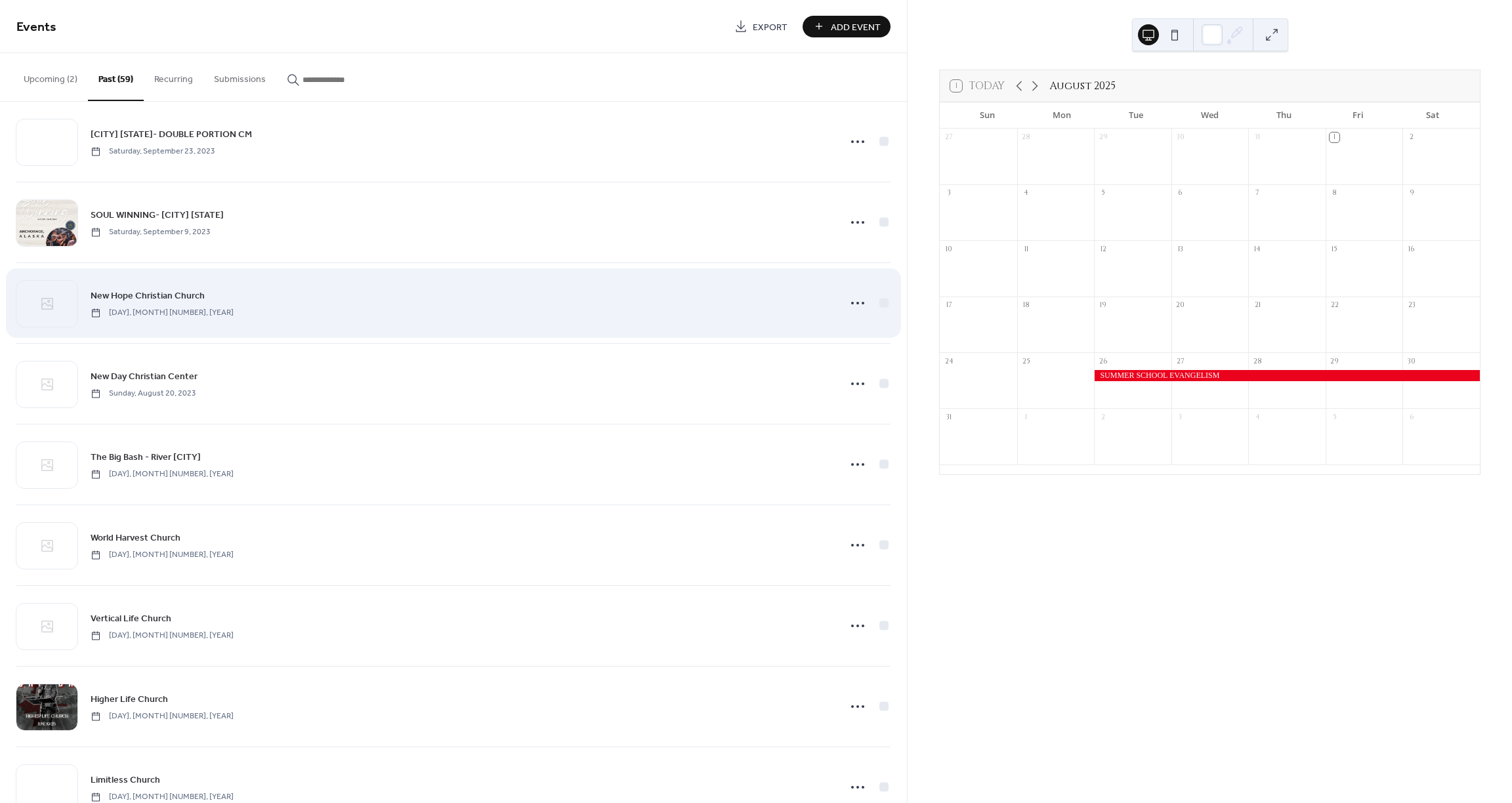 scroll, scrollTop: 1745, scrollLeft: 0, axis: vertical 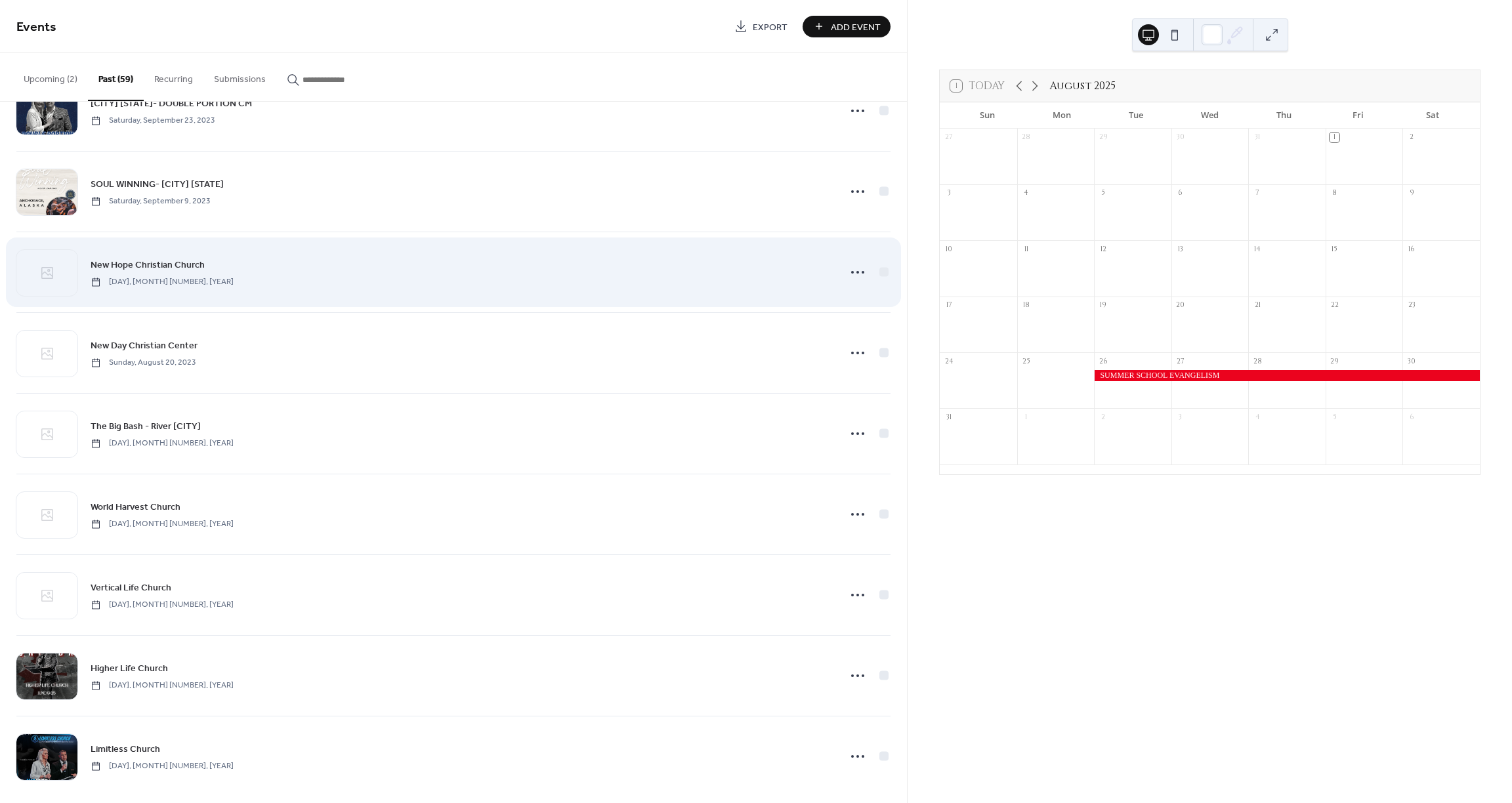 click on "New Hope Christian Church" at bounding box center [148, 265] 